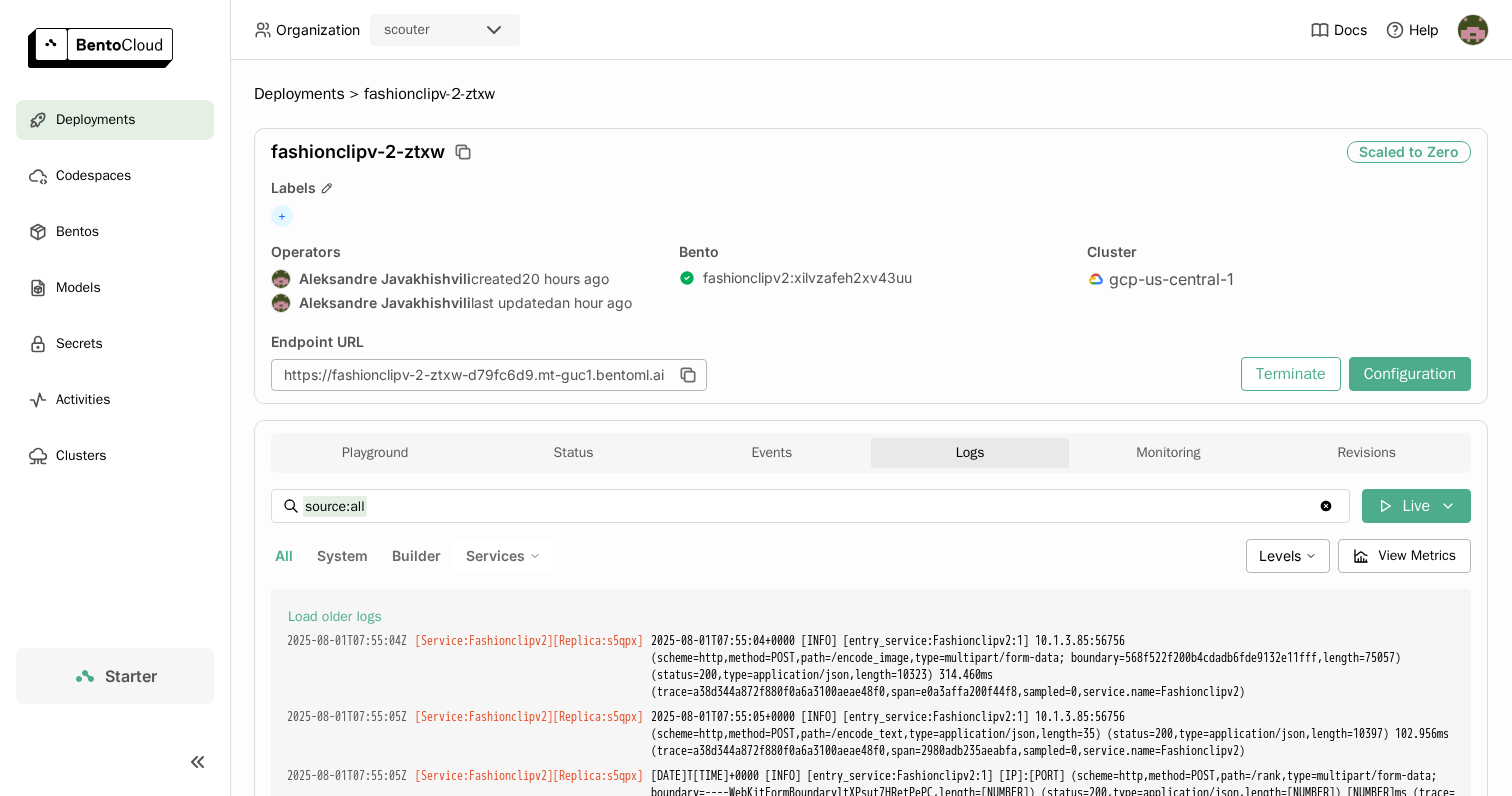 scroll, scrollTop: 0, scrollLeft: 0, axis: both 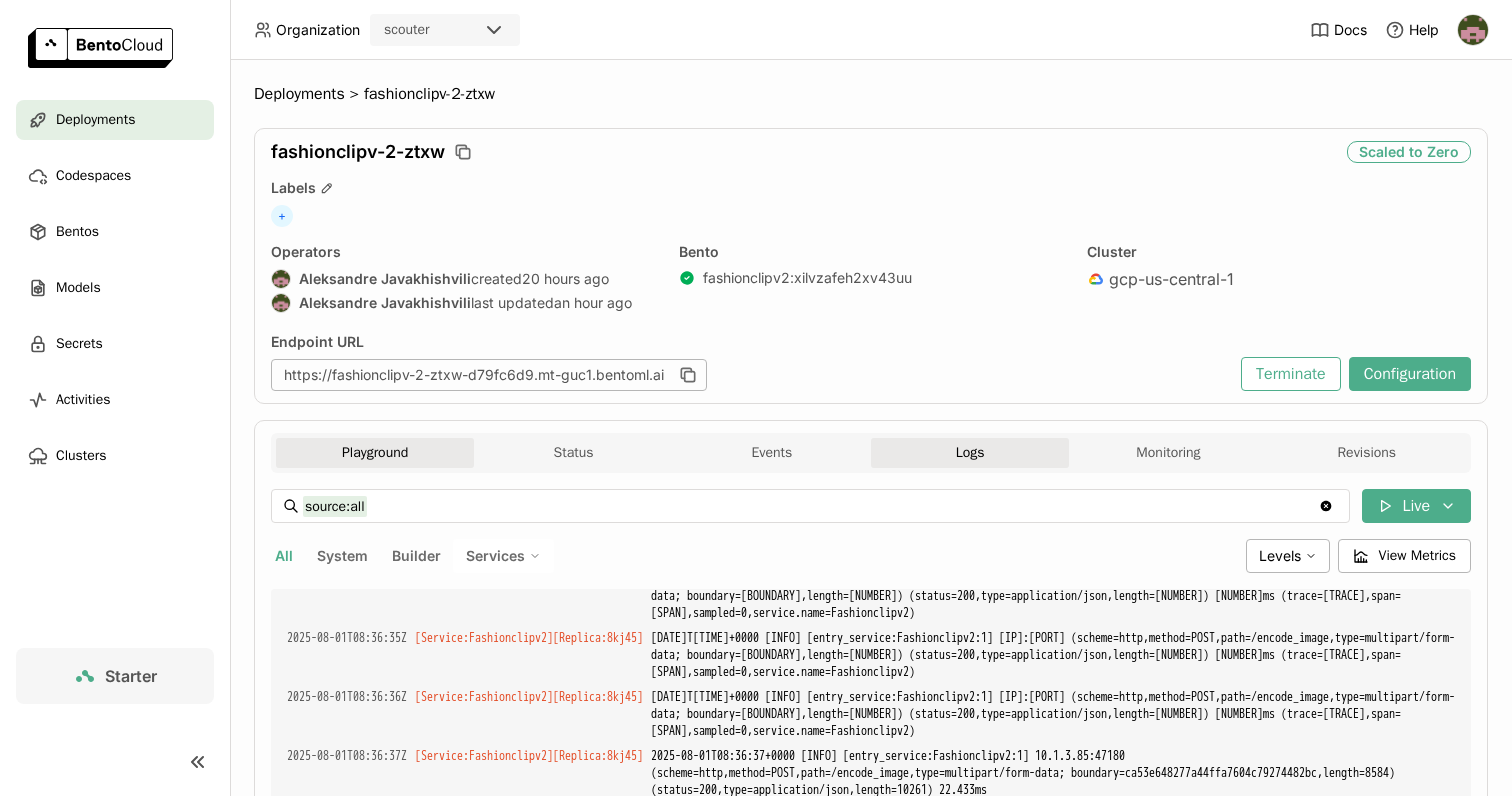 click on "Playground" at bounding box center (375, 453) 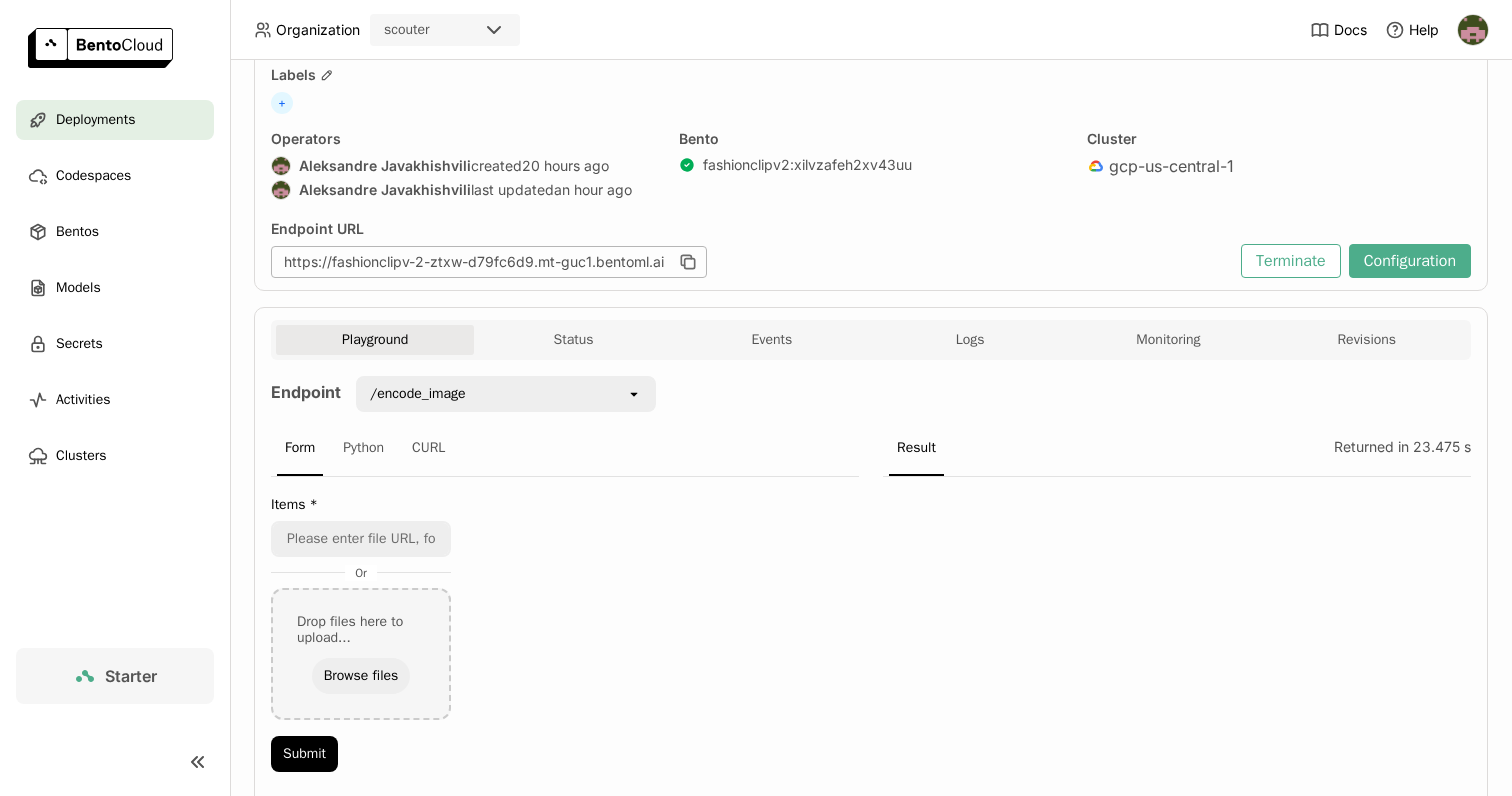 scroll, scrollTop: 82, scrollLeft: 0, axis: vertical 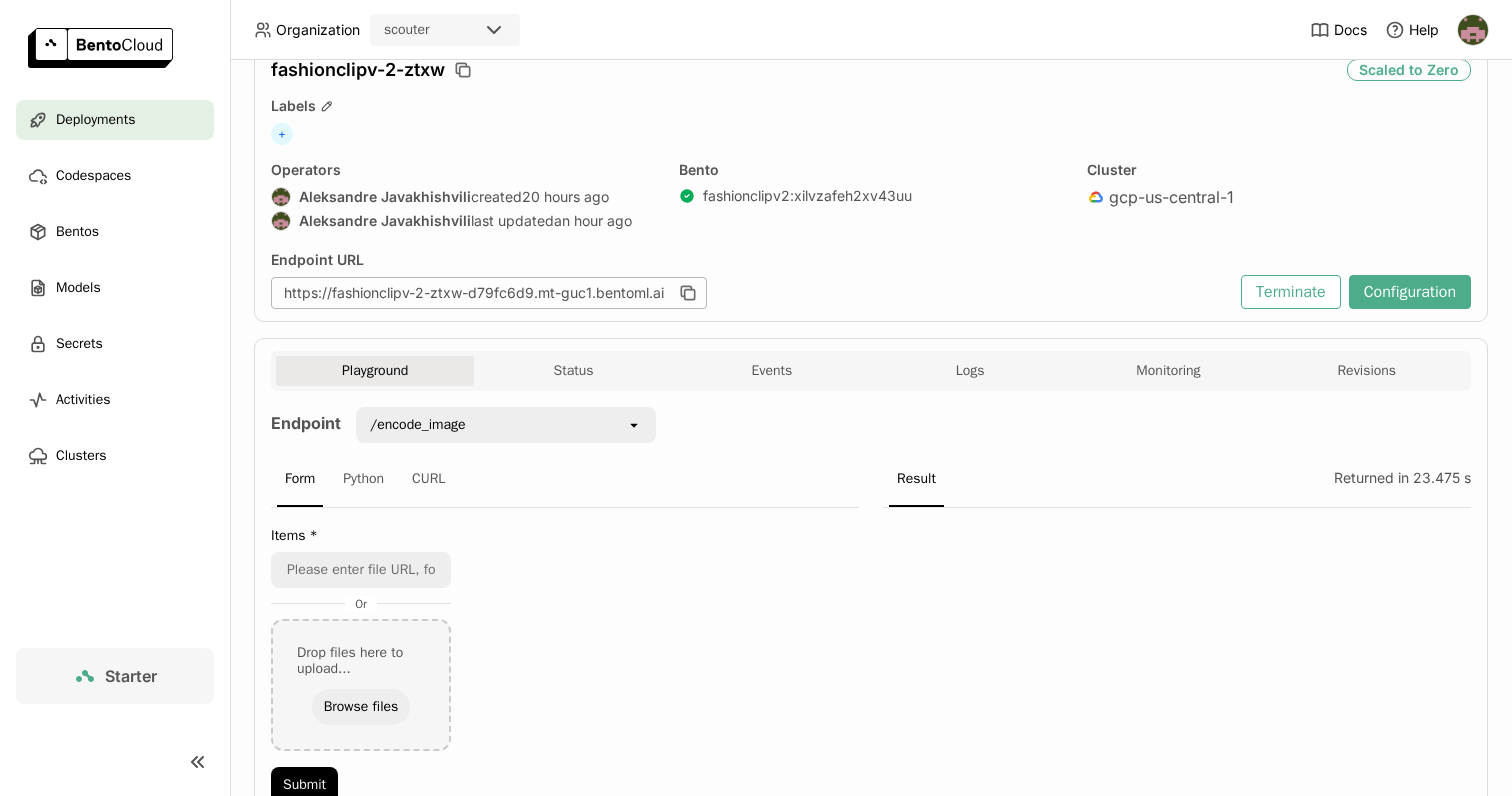 click on "/encode_image" at bounding box center [492, 425] 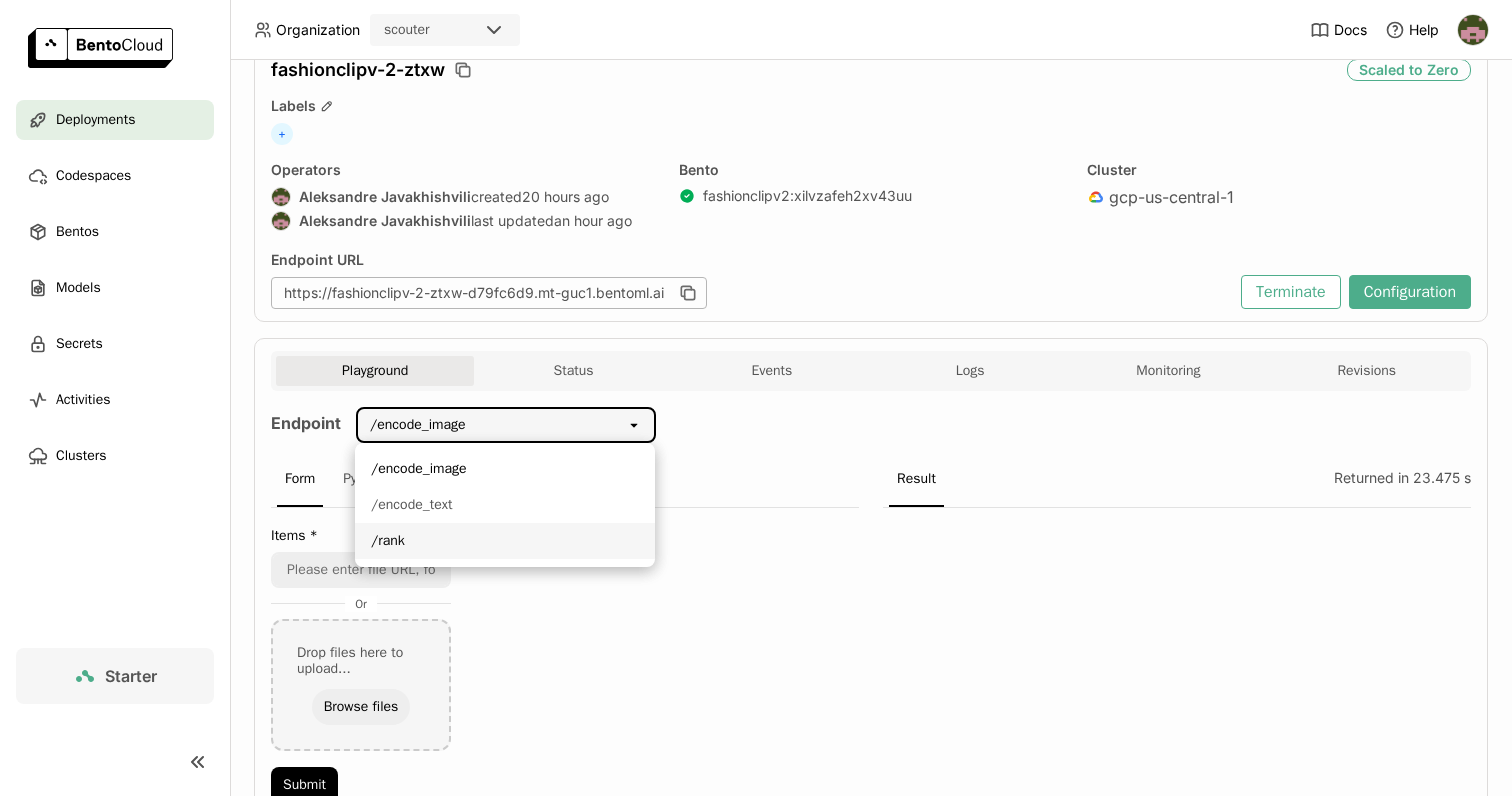 click on "/rank" at bounding box center [505, 541] 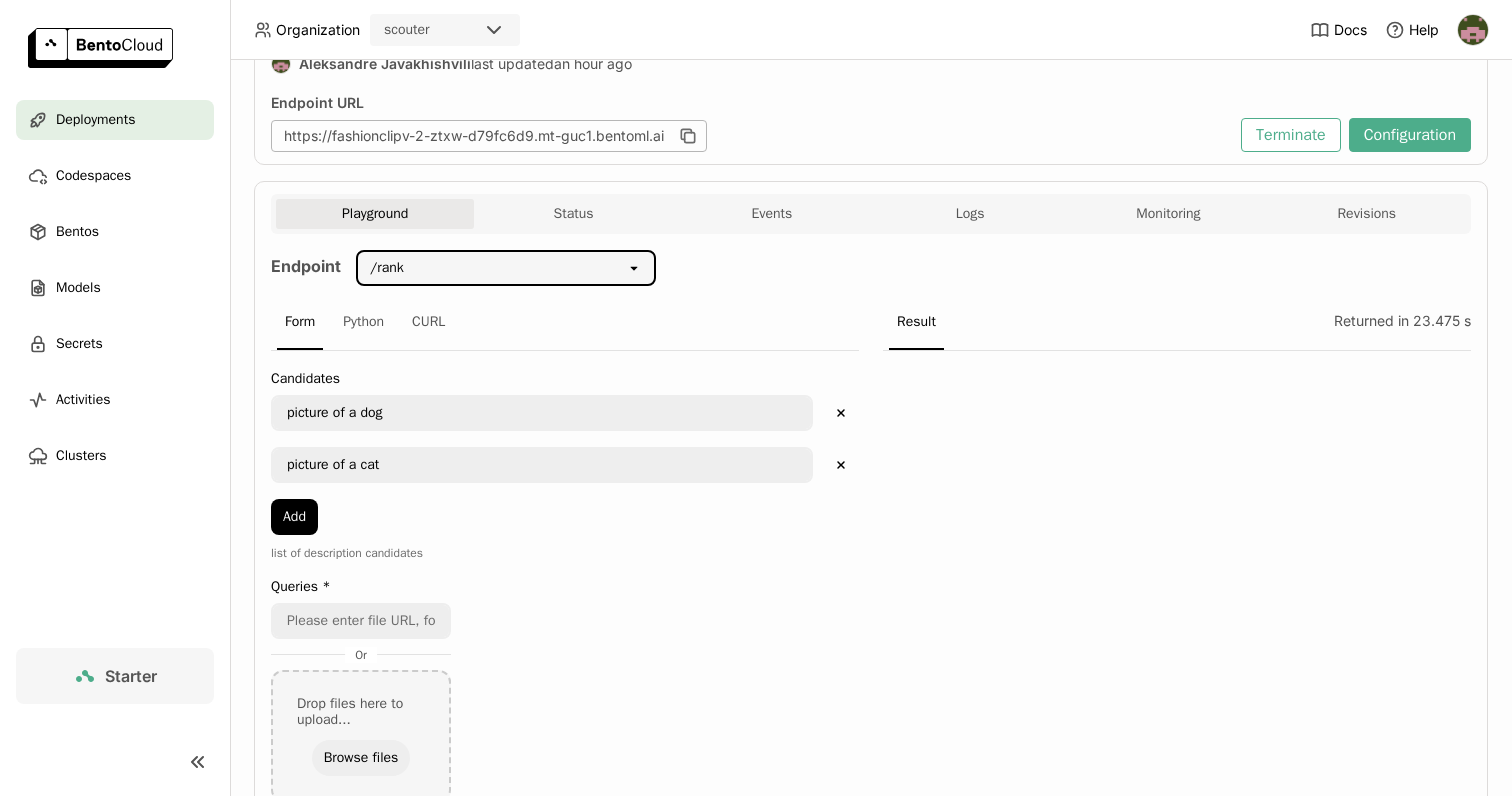 scroll, scrollTop: 253, scrollLeft: 0, axis: vertical 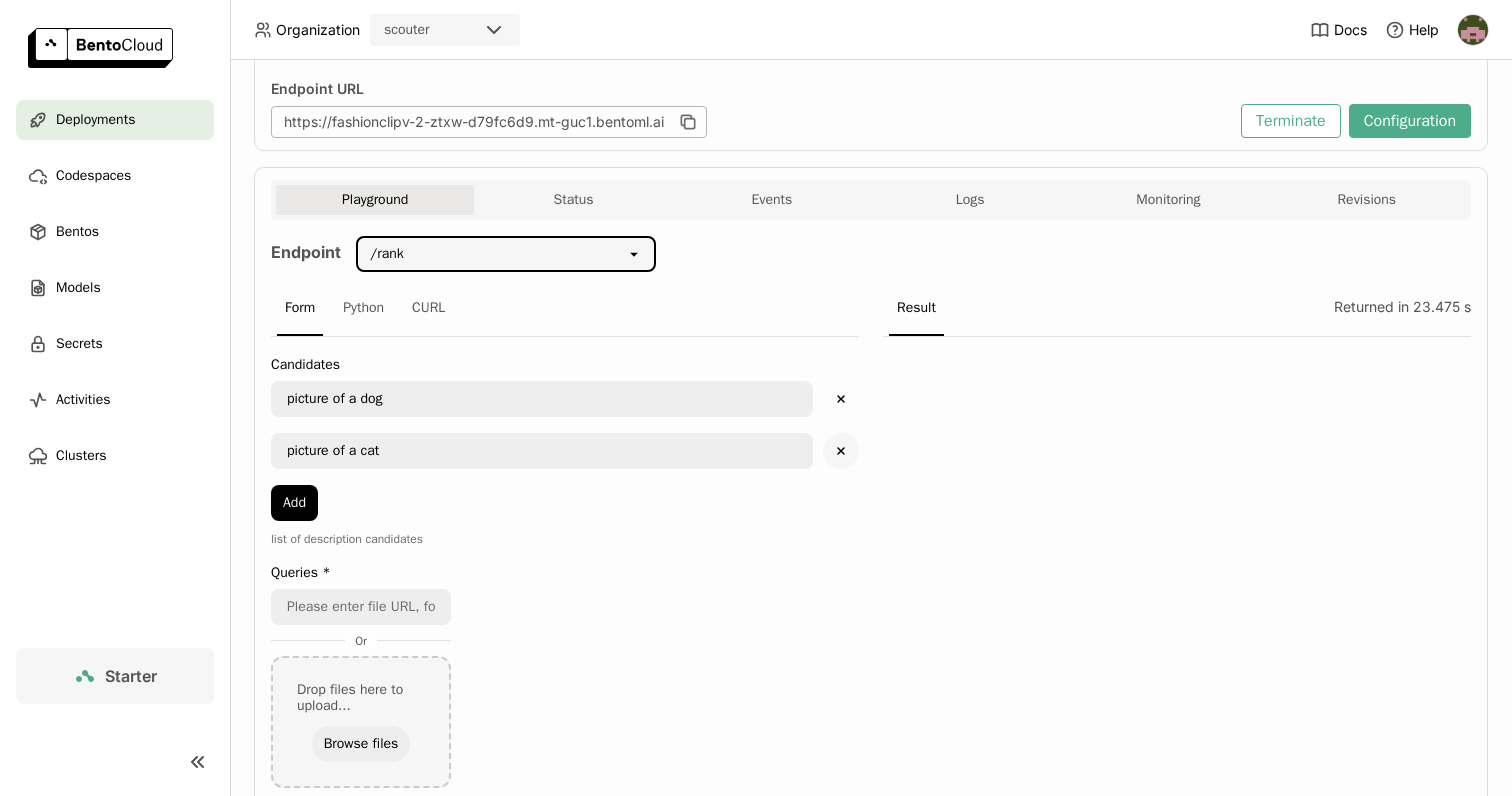 click on "Delete" at bounding box center (841, 451) 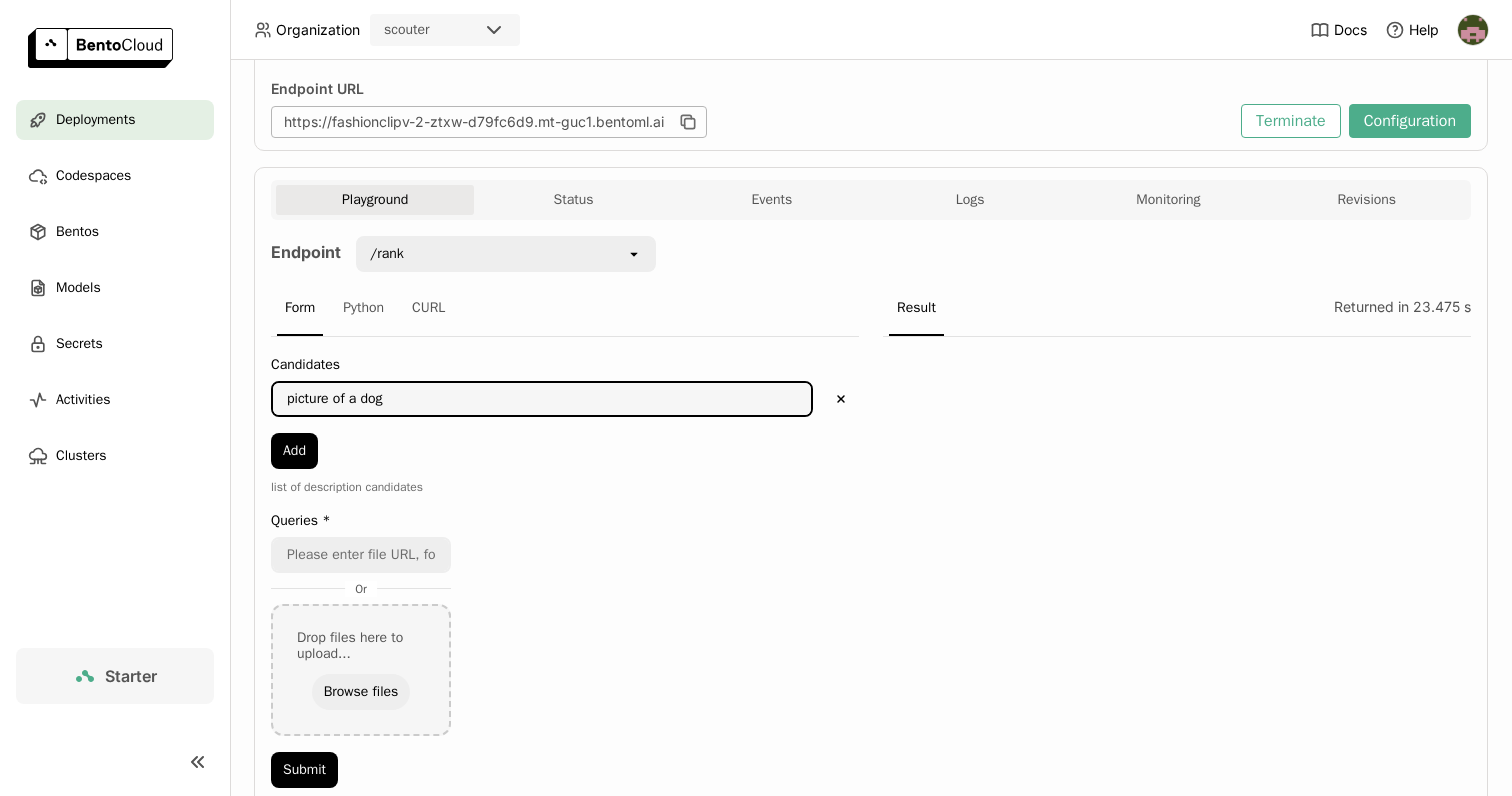 click on "picture of a dog" at bounding box center (542, 399) 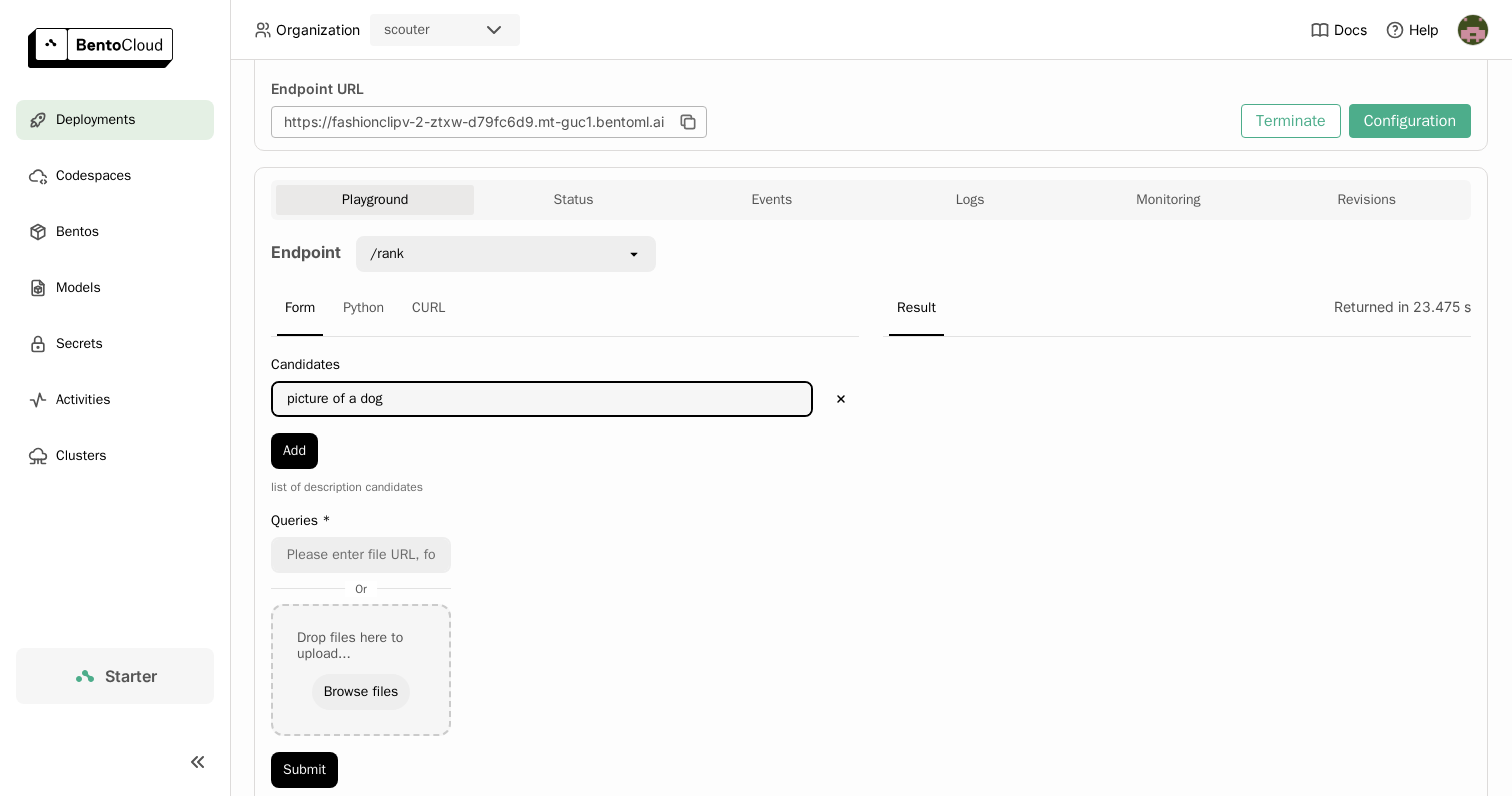 click on "picture of a dog" at bounding box center [542, 399] 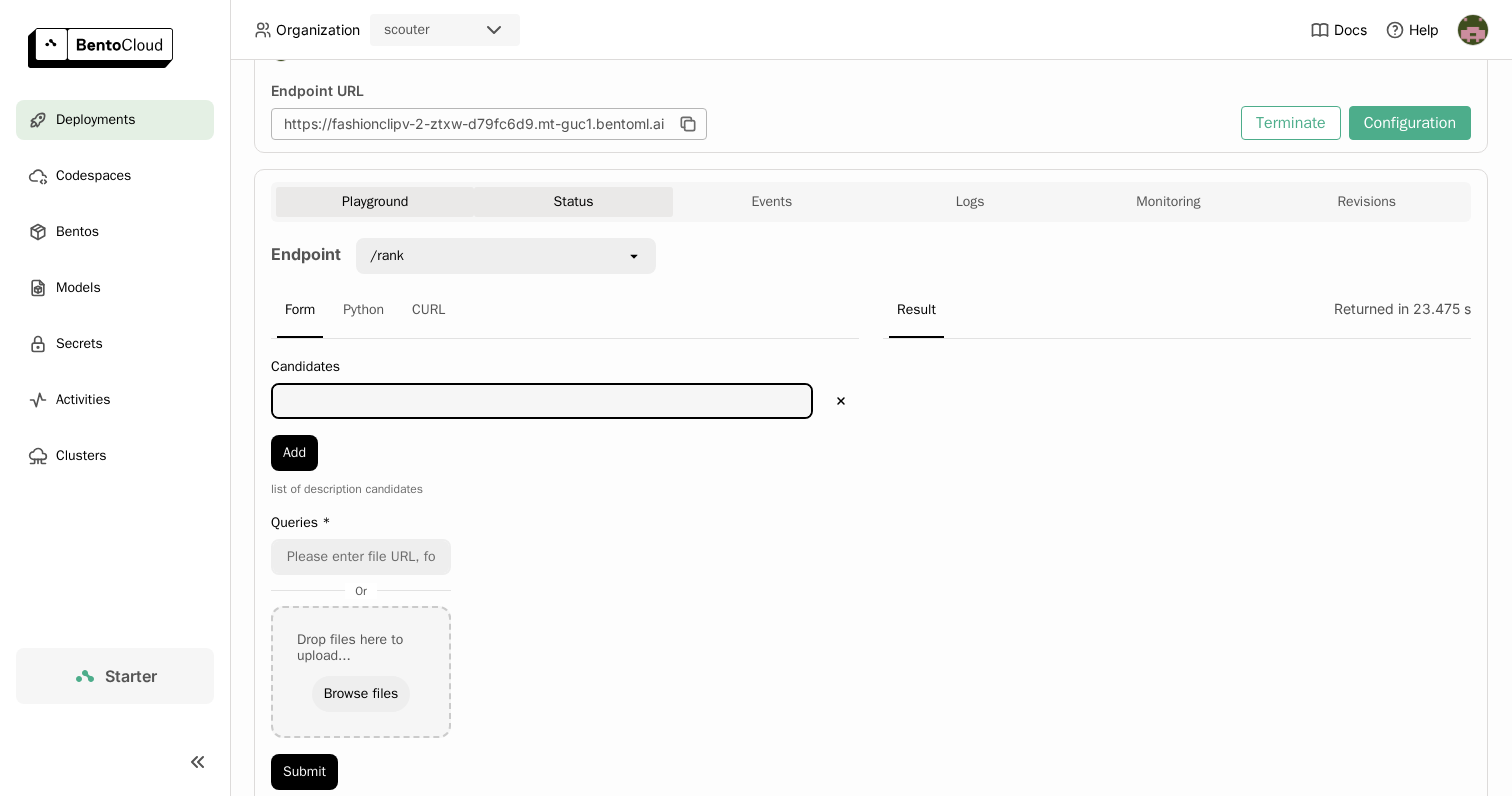 scroll, scrollTop: 340, scrollLeft: 0, axis: vertical 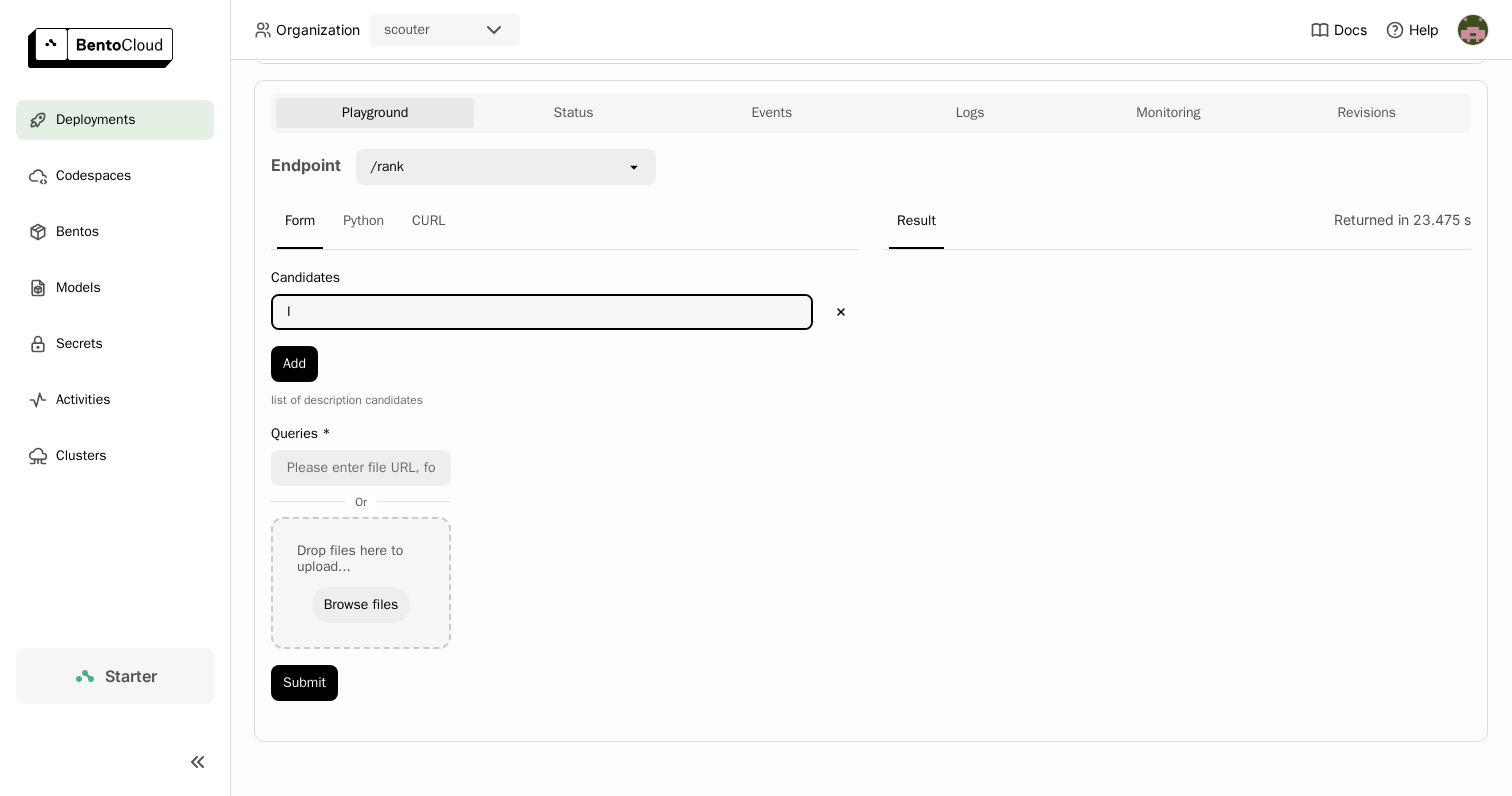 type on "I" 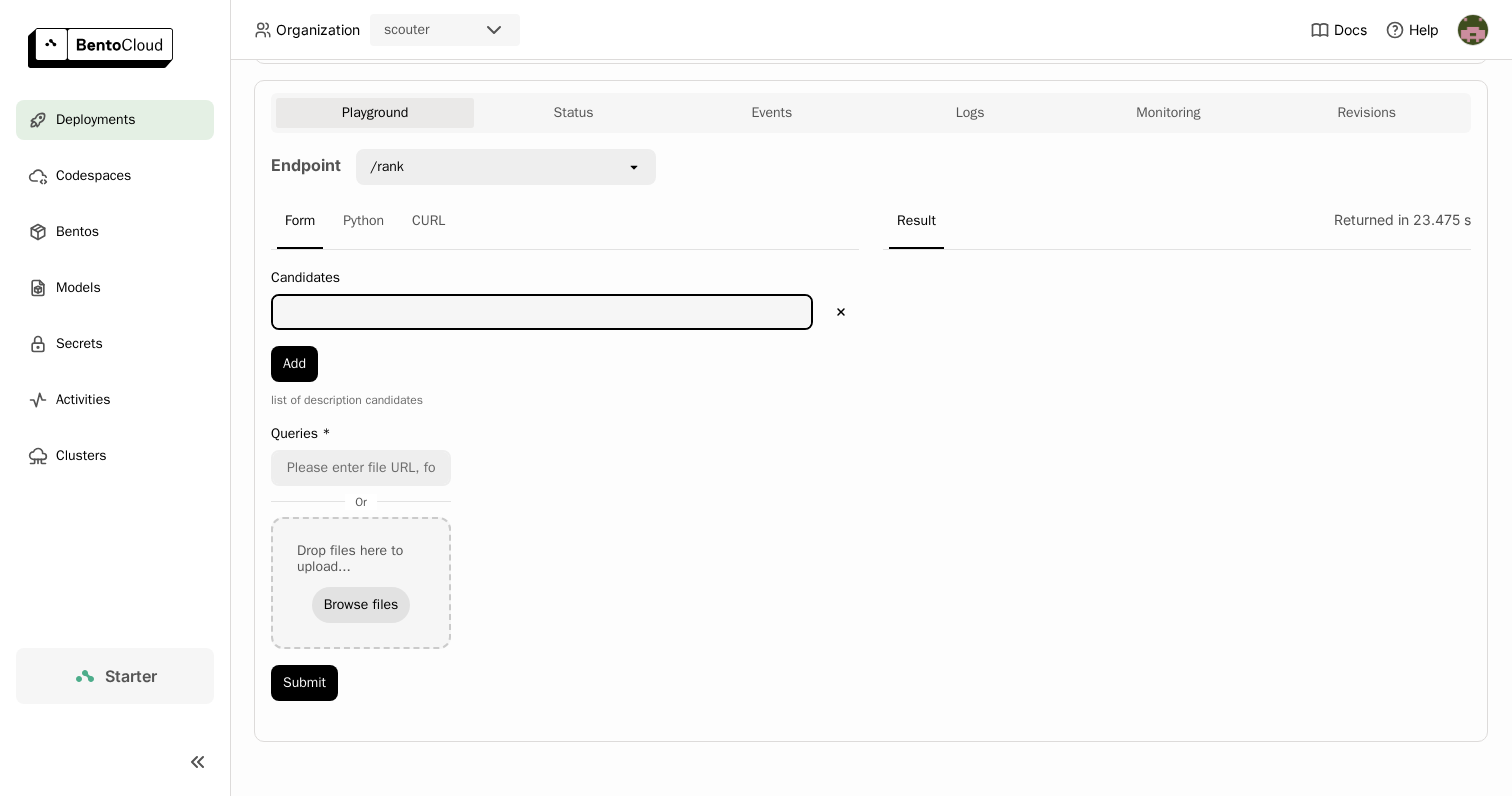 click on "Browse files" at bounding box center (361, 605) 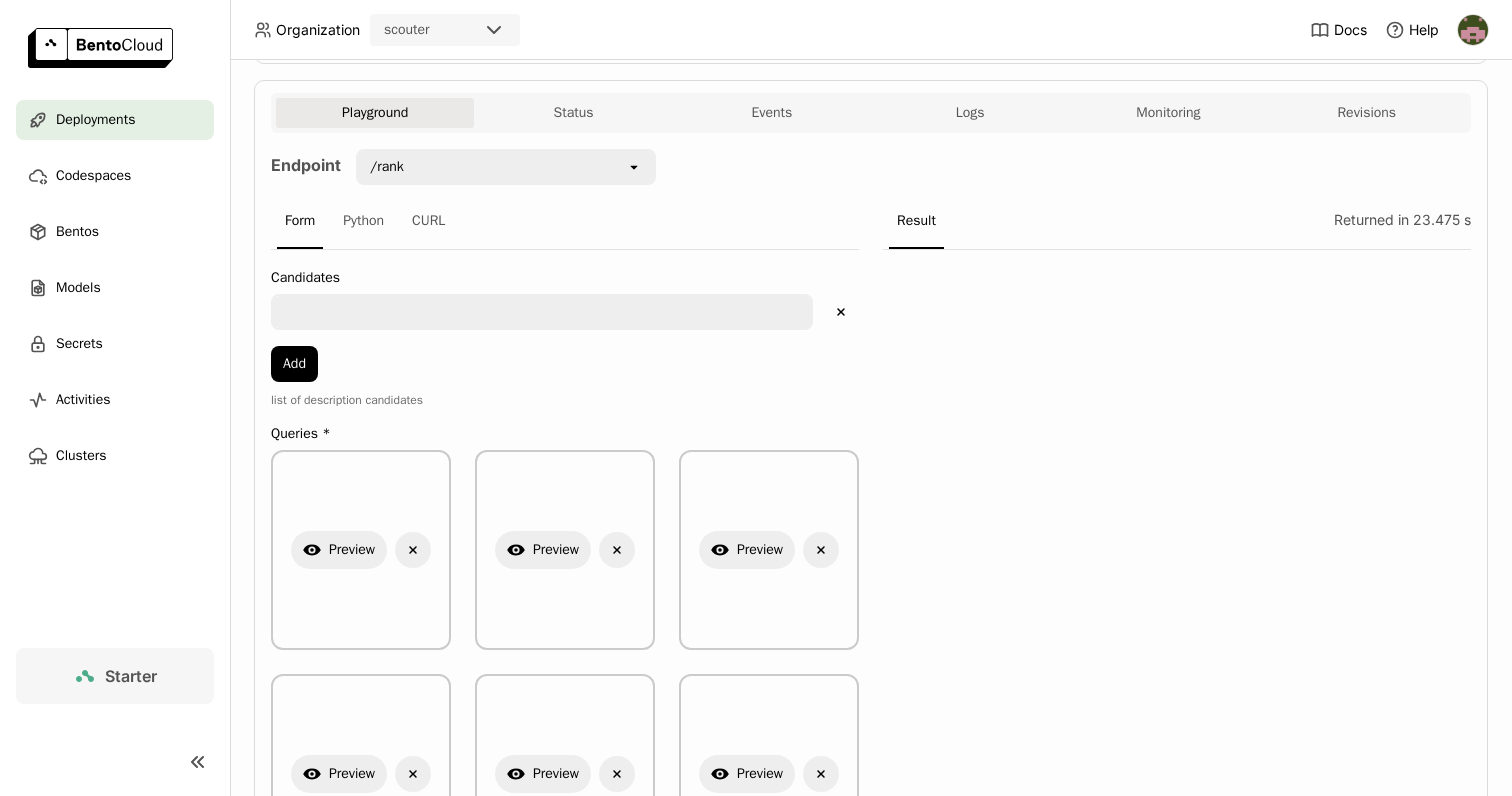 click at bounding box center [542, 312] 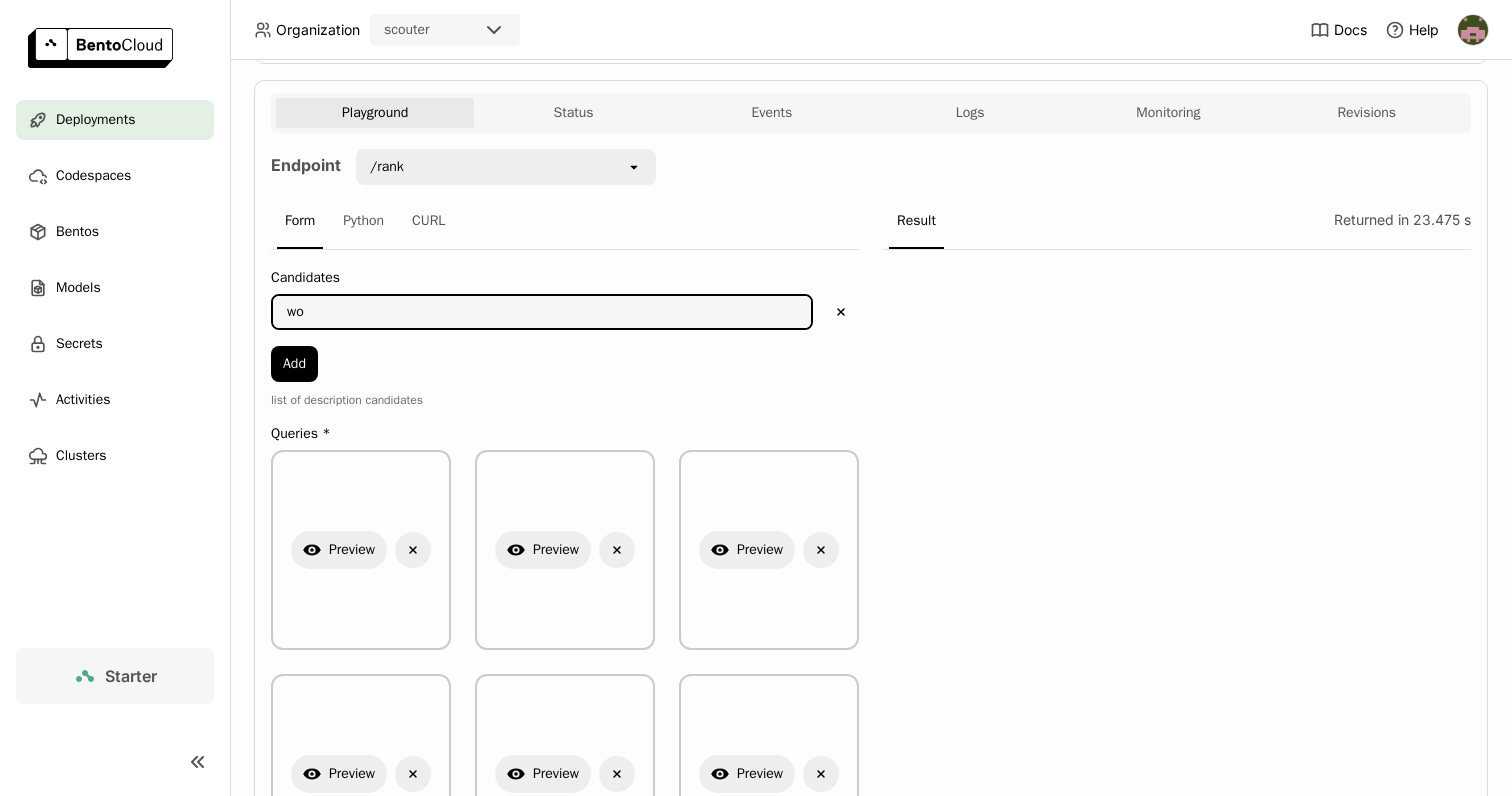 type on "w" 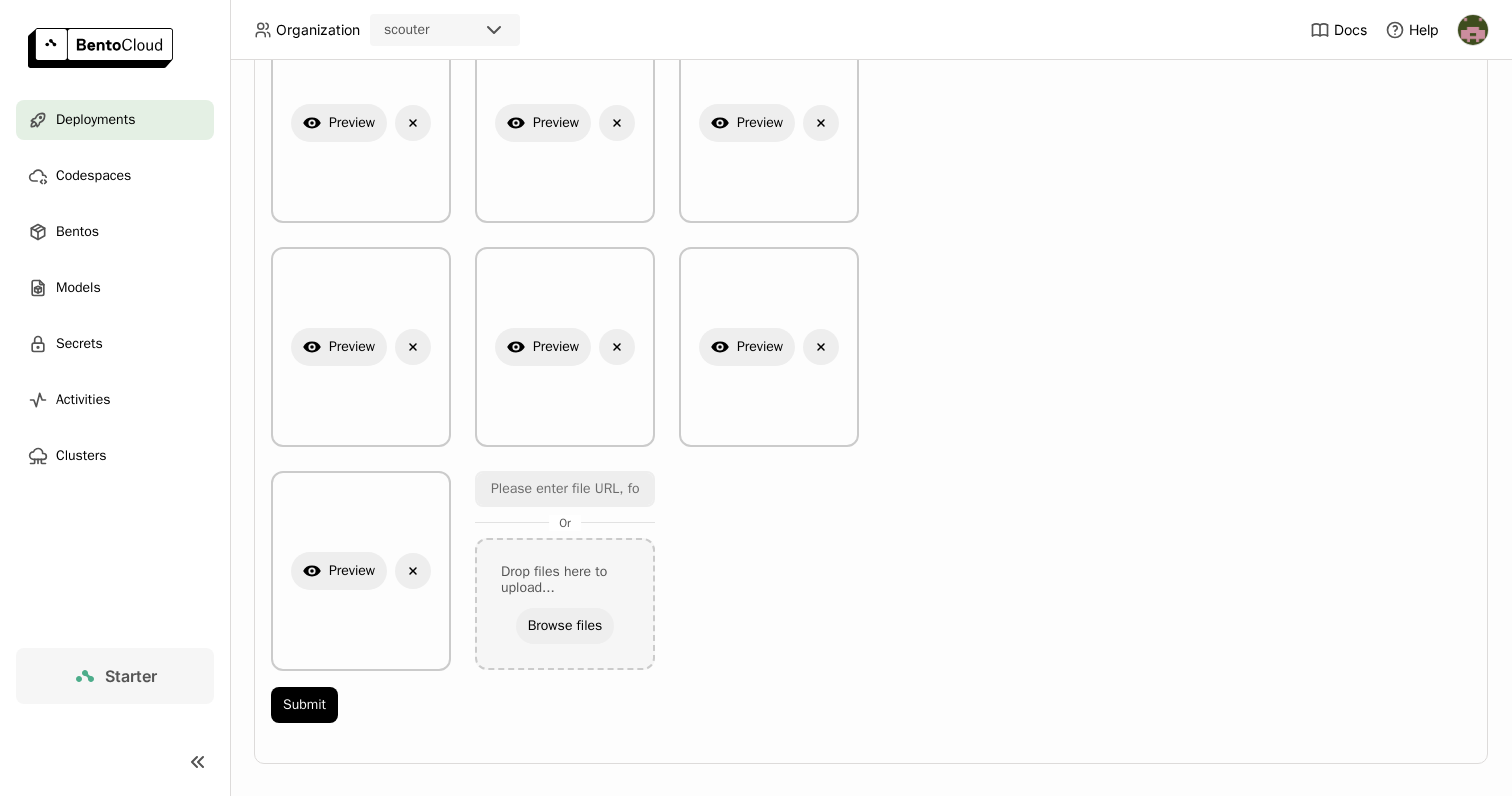 scroll, scrollTop: 766, scrollLeft: 0, axis: vertical 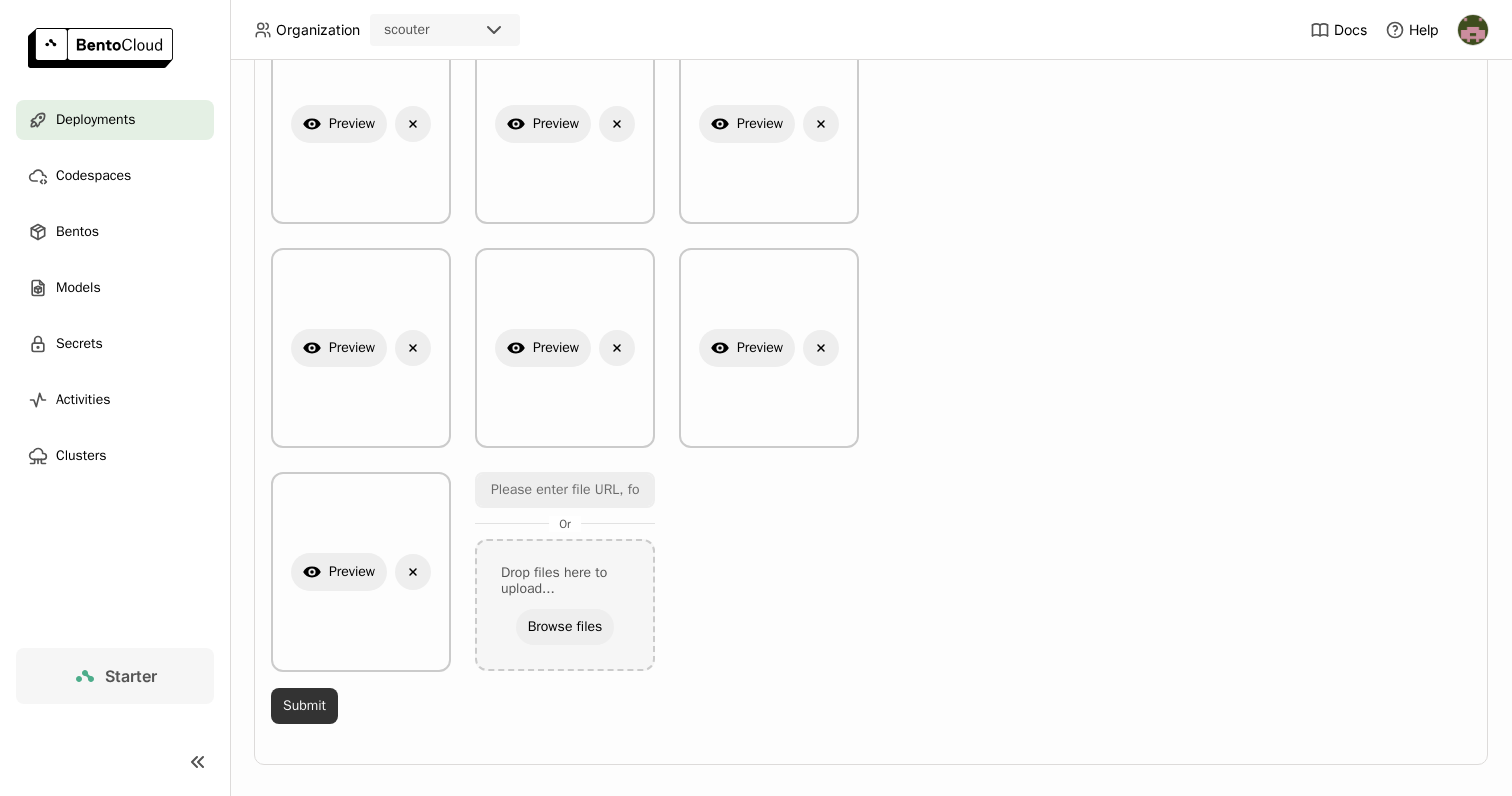 type on "earrings" 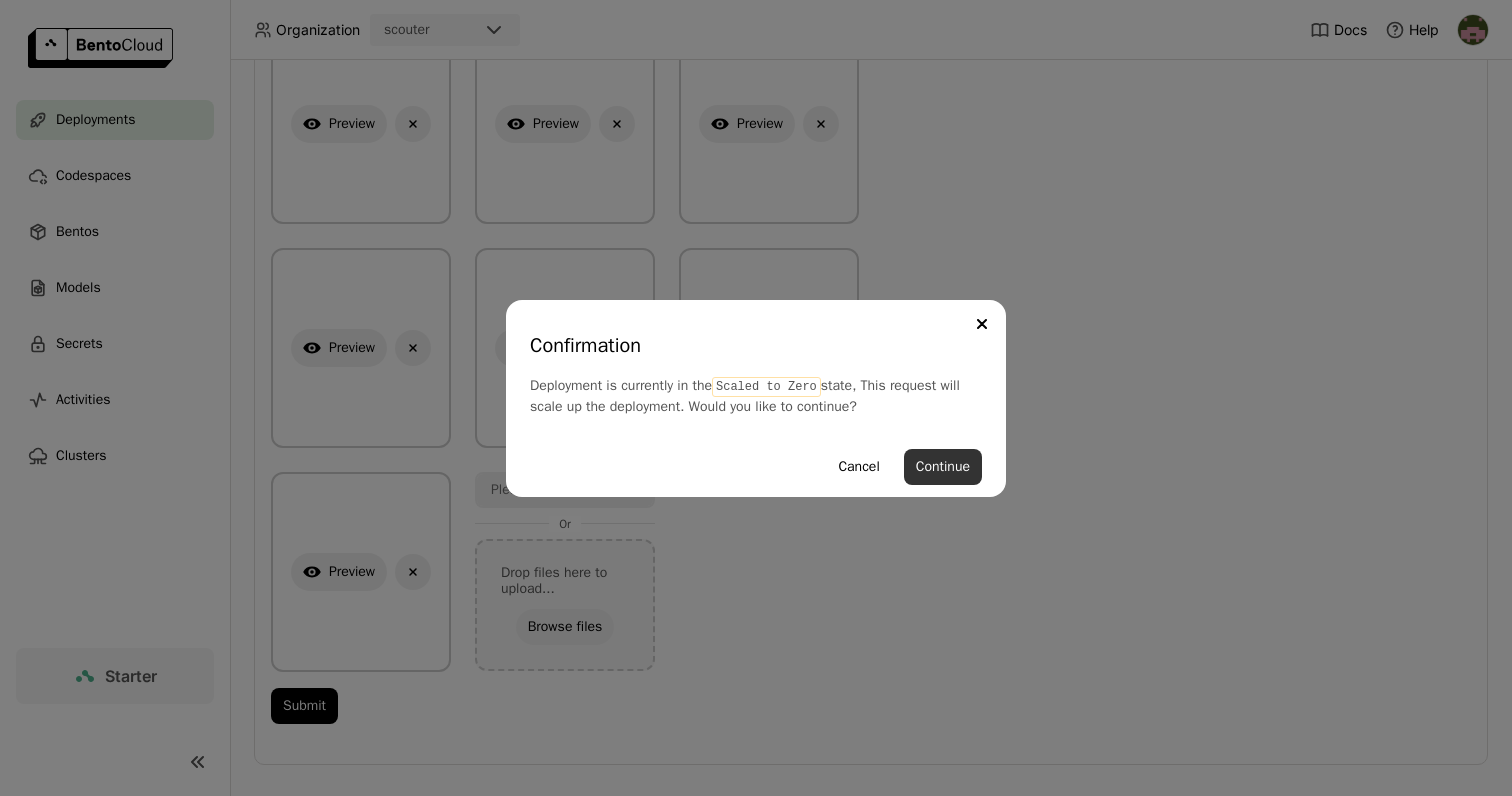 click on "Continue" at bounding box center (943, 467) 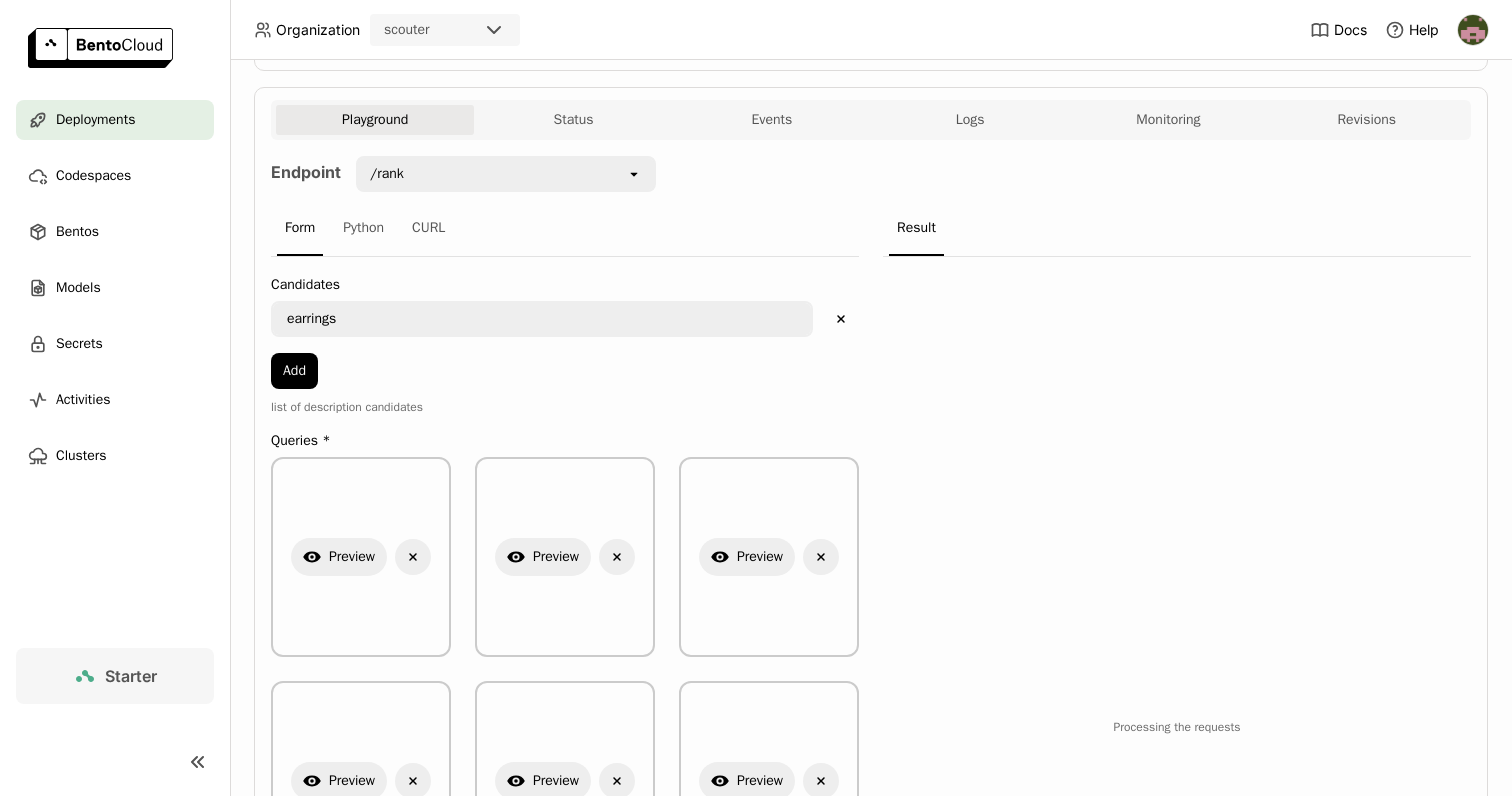 scroll, scrollTop: 325, scrollLeft: 0, axis: vertical 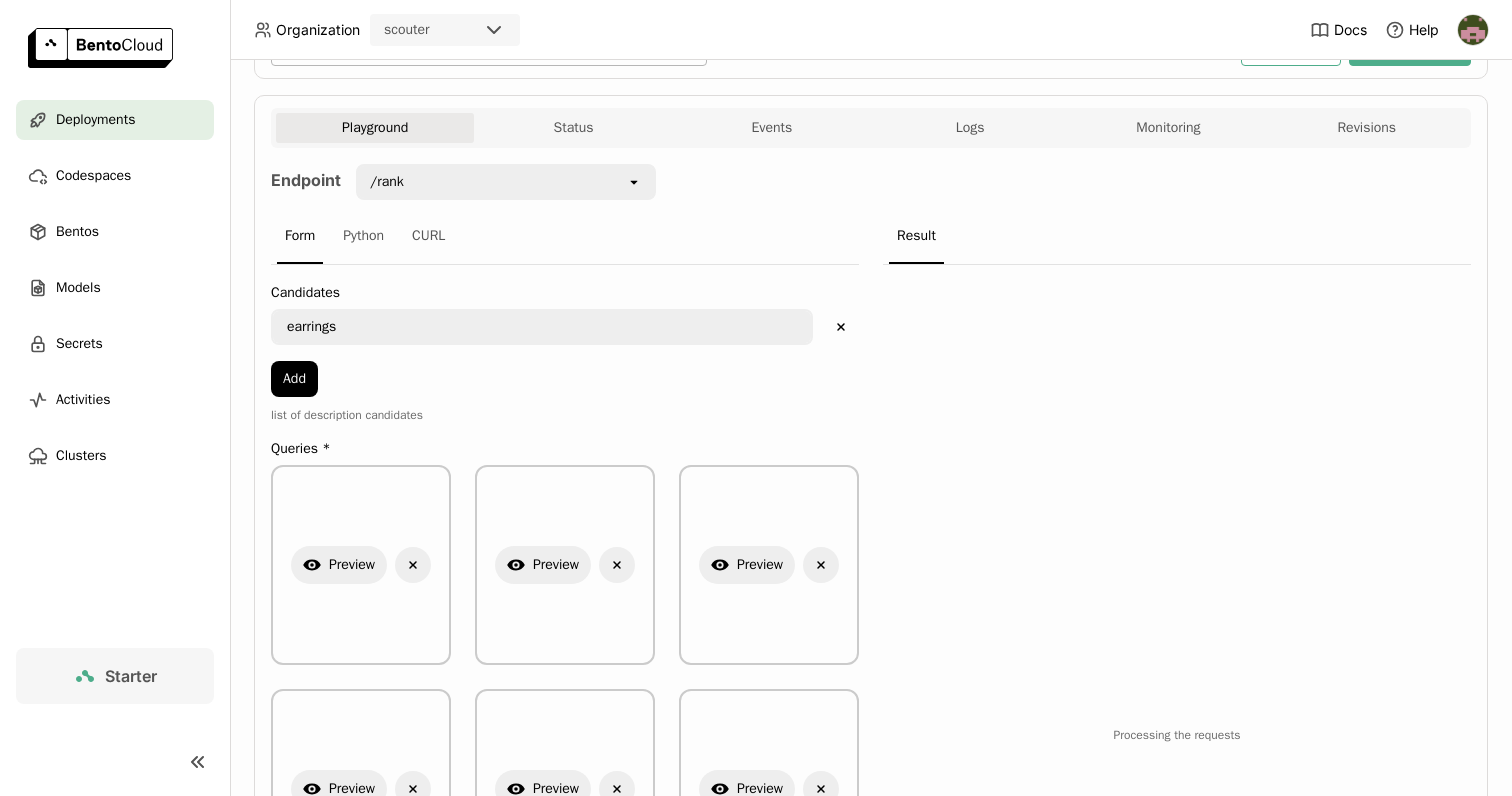 click on "/rank" at bounding box center [492, 182] 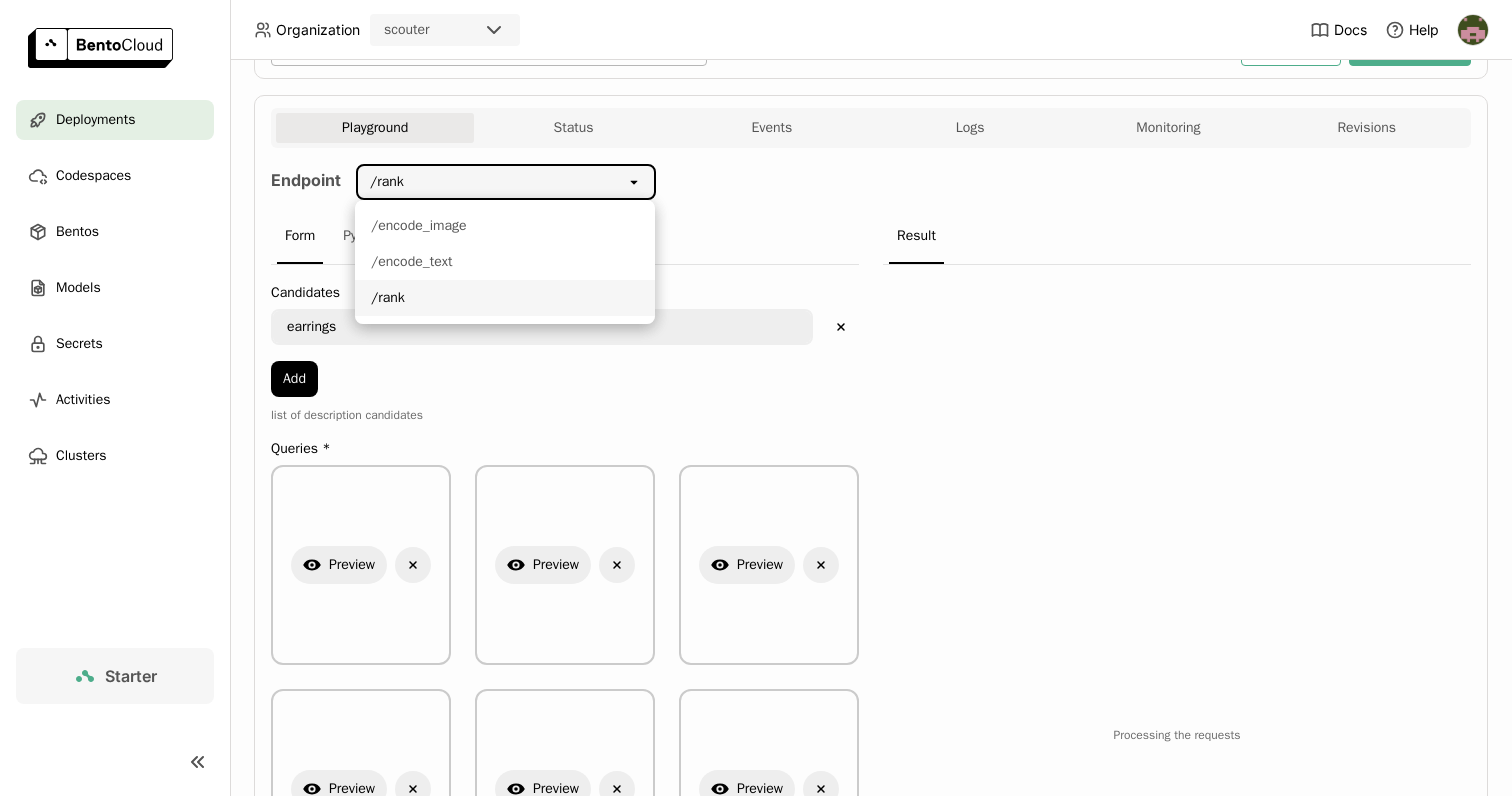 click on "list of description candidates" at bounding box center (565, 415) 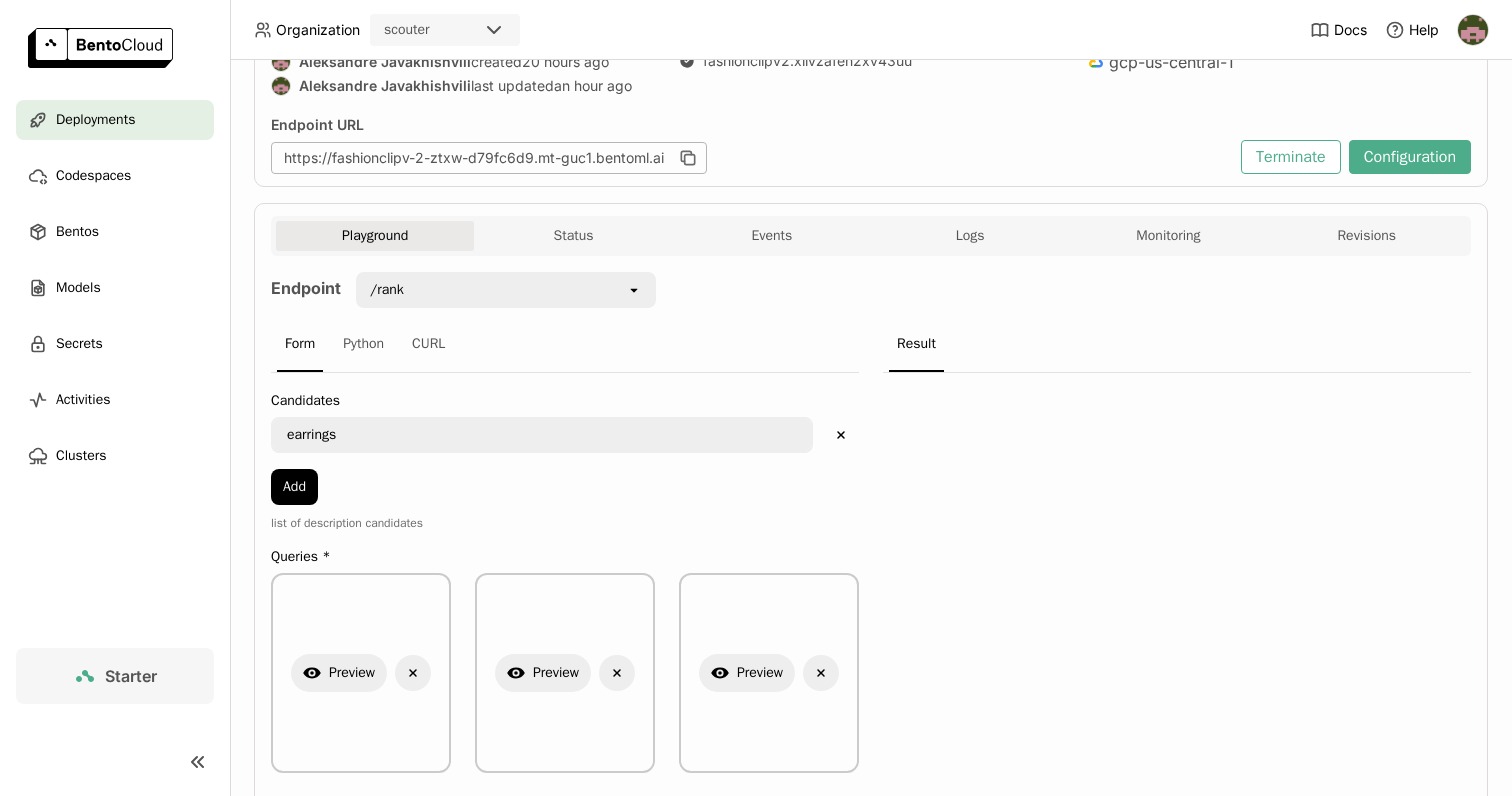 scroll, scrollTop: 0, scrollLeft: 0, axis: both 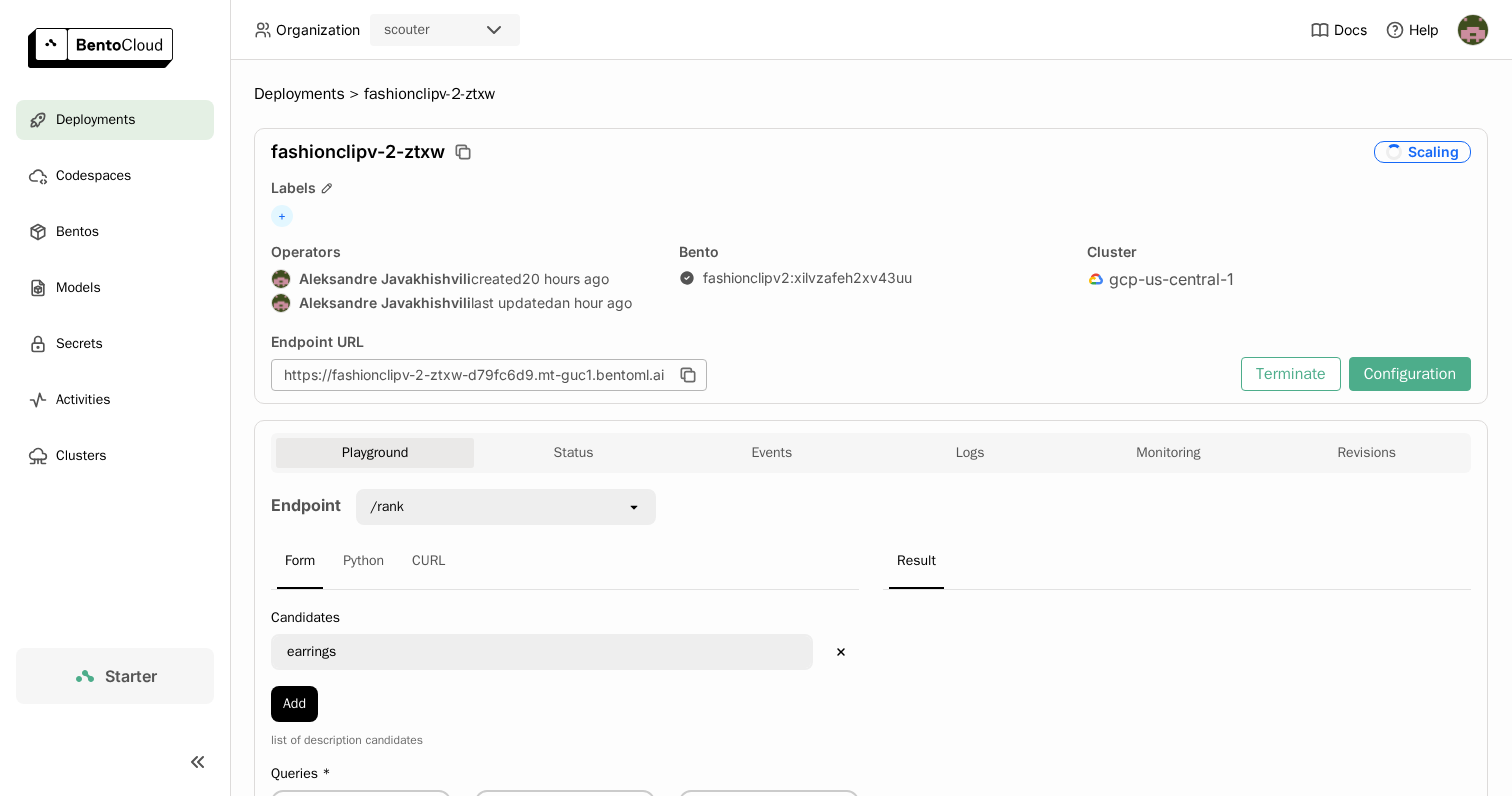 click on "fashionclipv-2-ztxw Scaling Labels + Operators Aleksandre Javakhishvili  created  20 hours ago Aleksandre Javakhishvili  last updated  an hour ago Bento fashionclipv2 : xilvzafeh2xv43uu Cluster gcp-us-central-1 Endpoint URL https://fashionclipv-2-ztxw-d79fc6d9.mt-guc1.bentoml.ai Terminate Configuration" at bounding box center [871, 266] 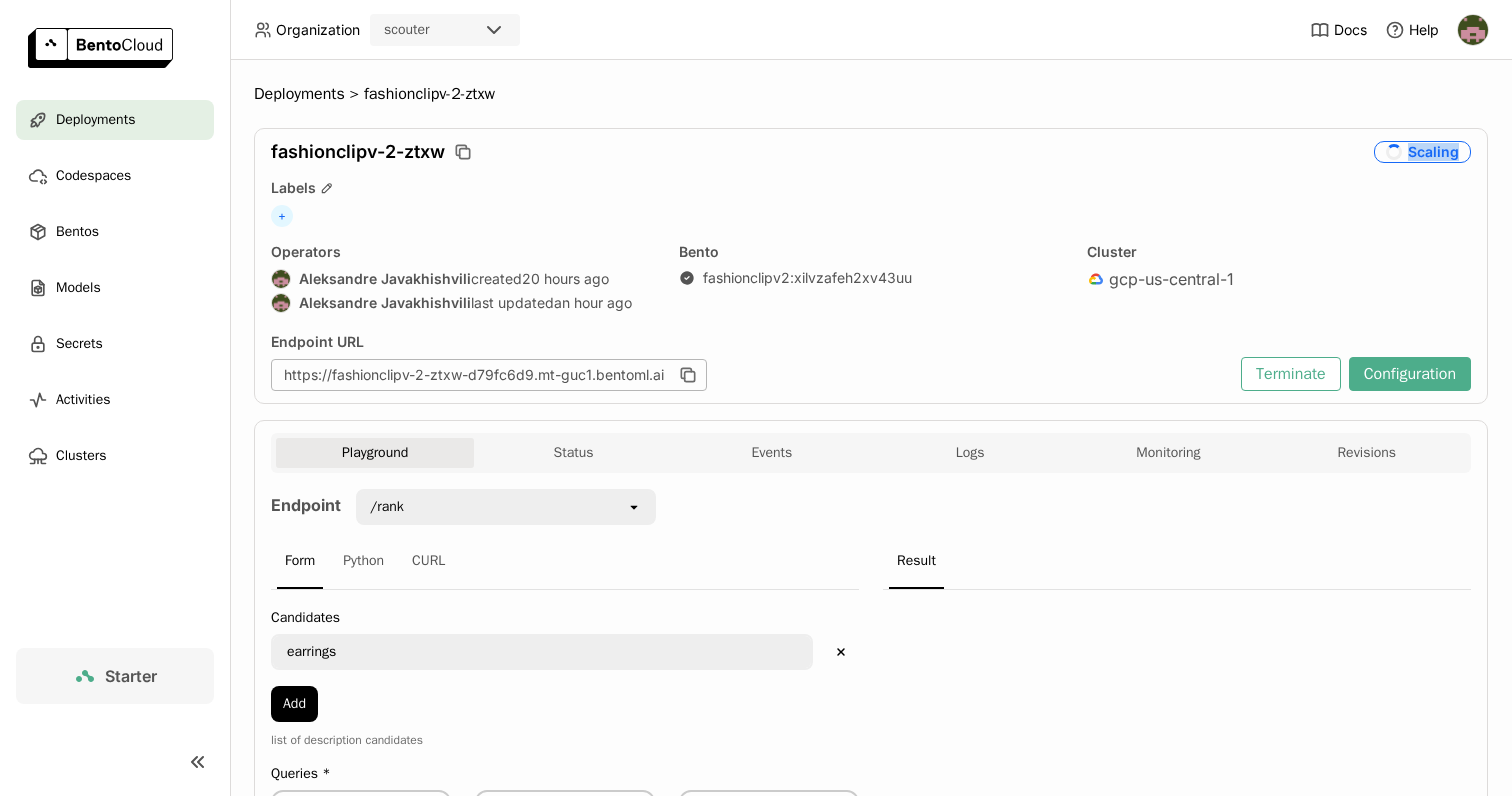 click on "Scaling" at bounding box center (1422, 152) 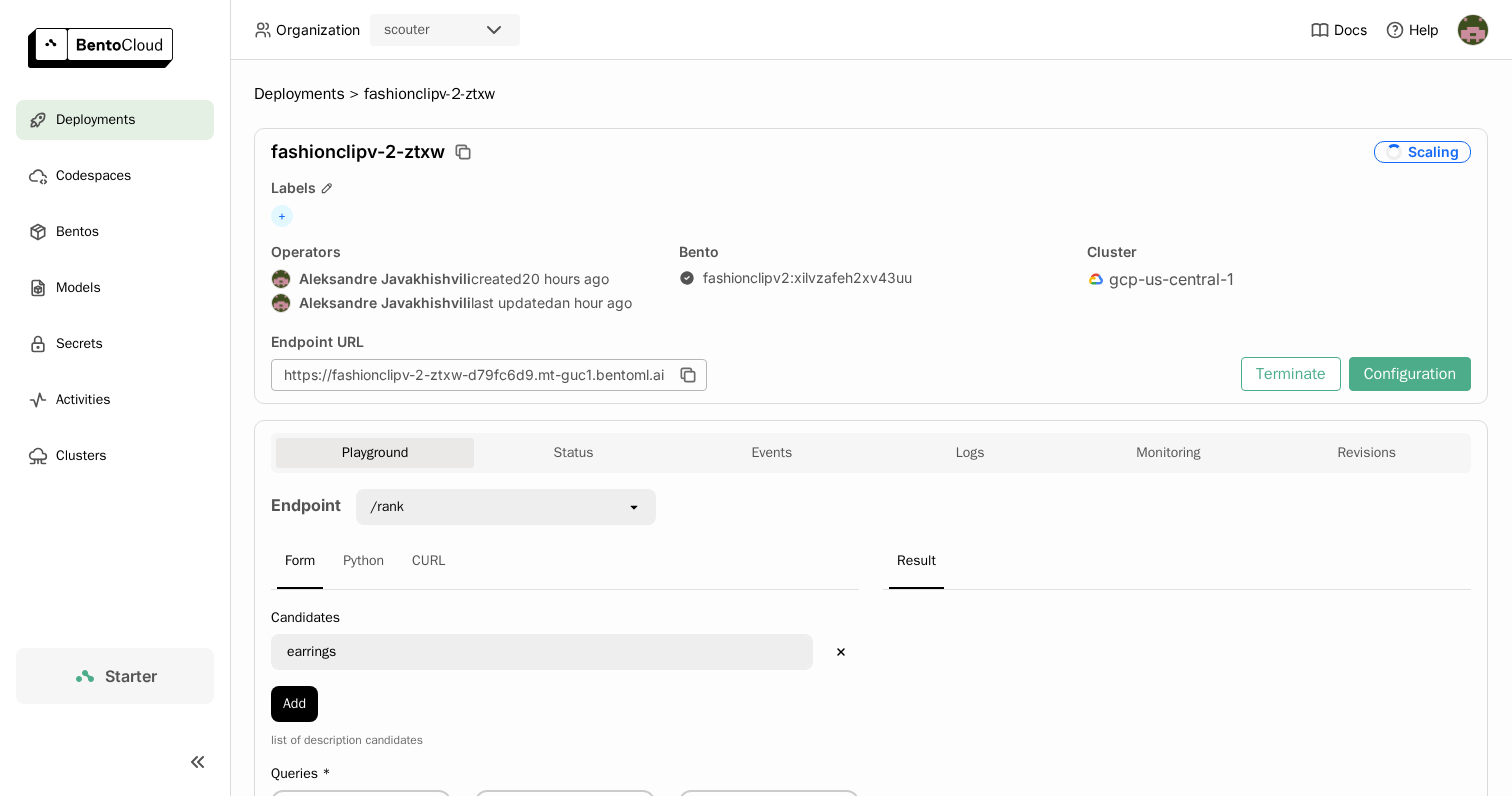 click on "fashionclipv-2-ztxw" at bounding box center [818, 152] 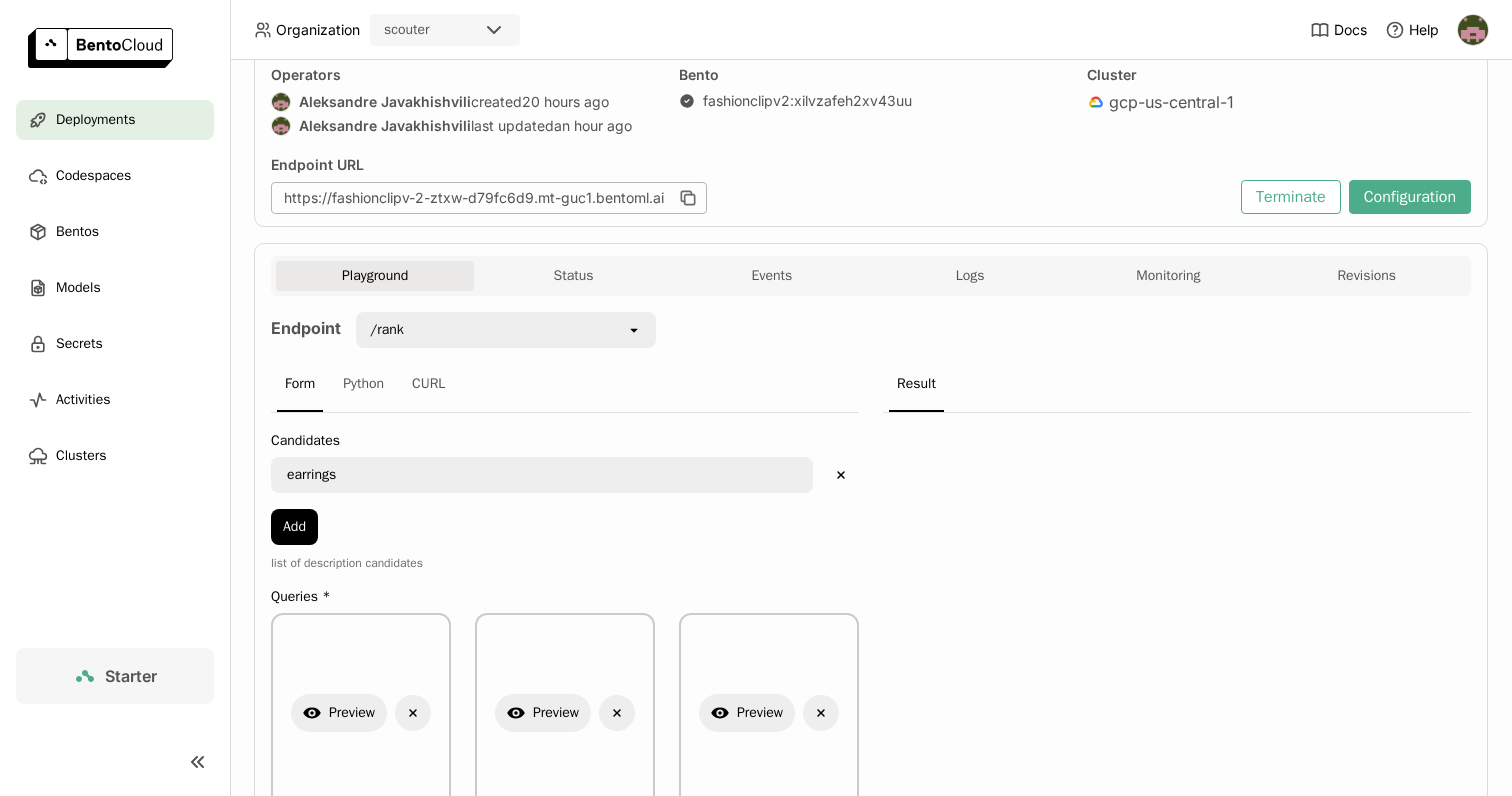 scroll, scrollTop: 191, scrollLeft: 0, axis: vertical 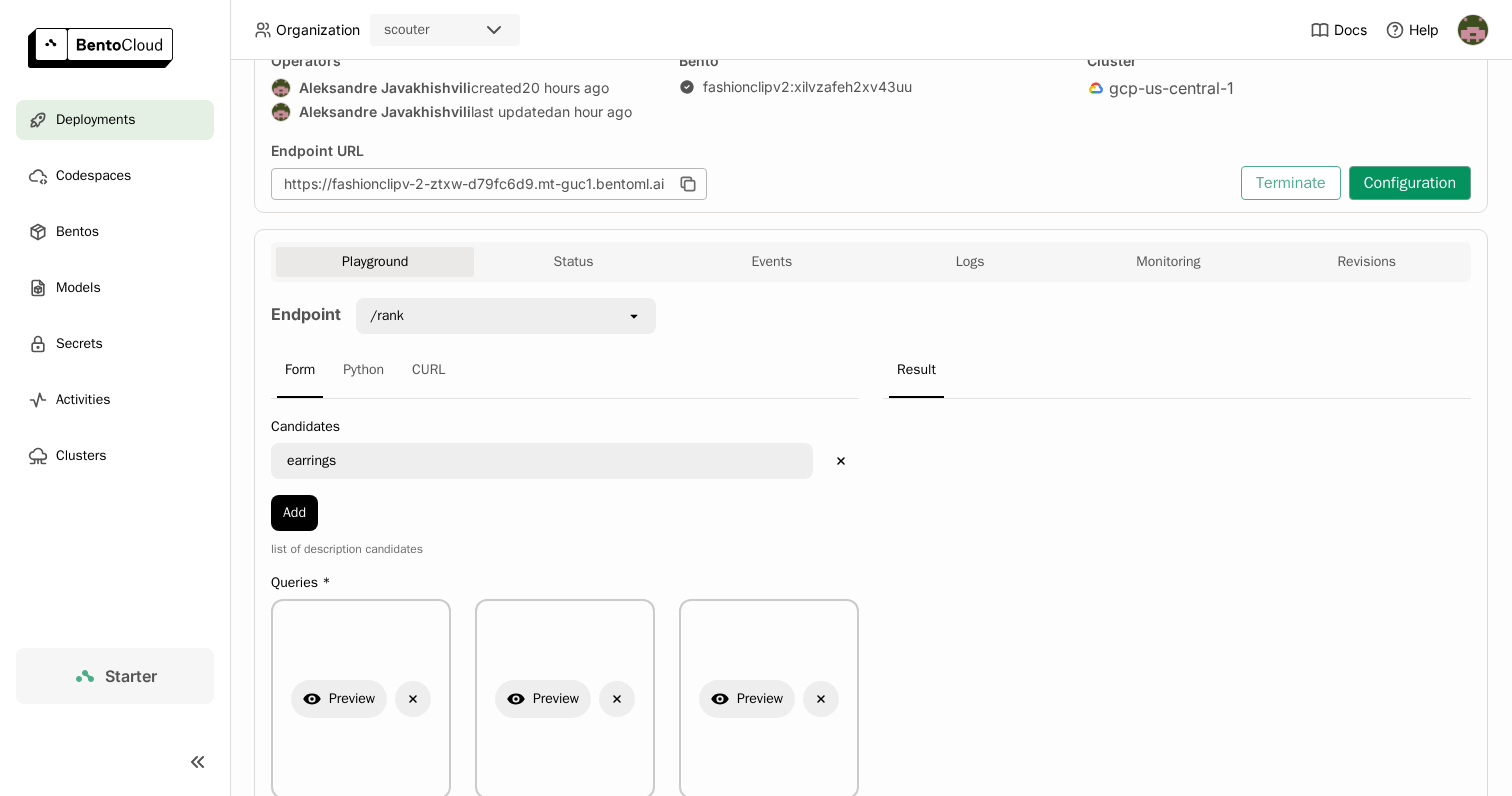 click on "Configuration" at bounding box center [1410, 183] 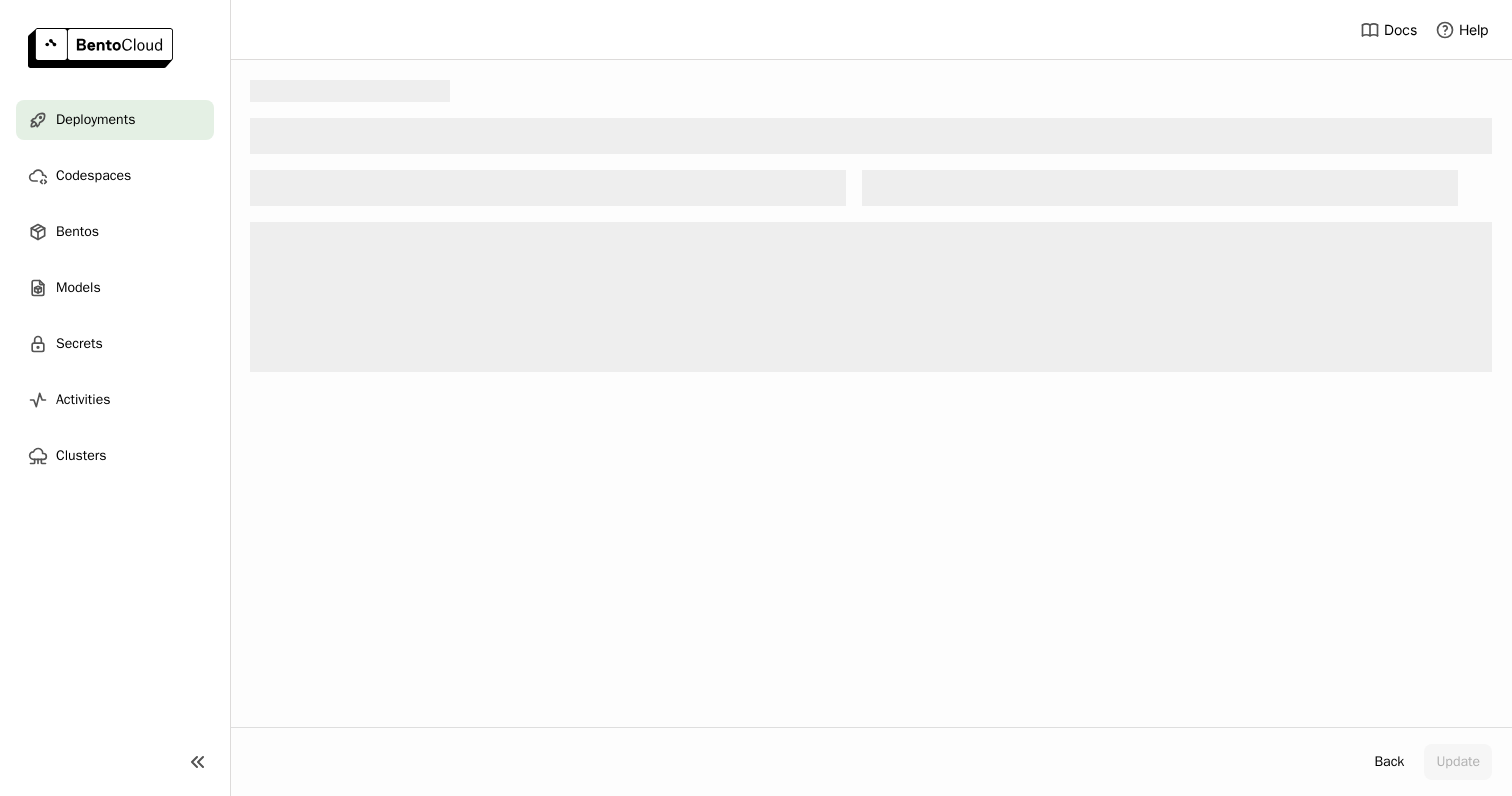 scroll, scrollTop: 0, scrollLeft: 0, axis: both 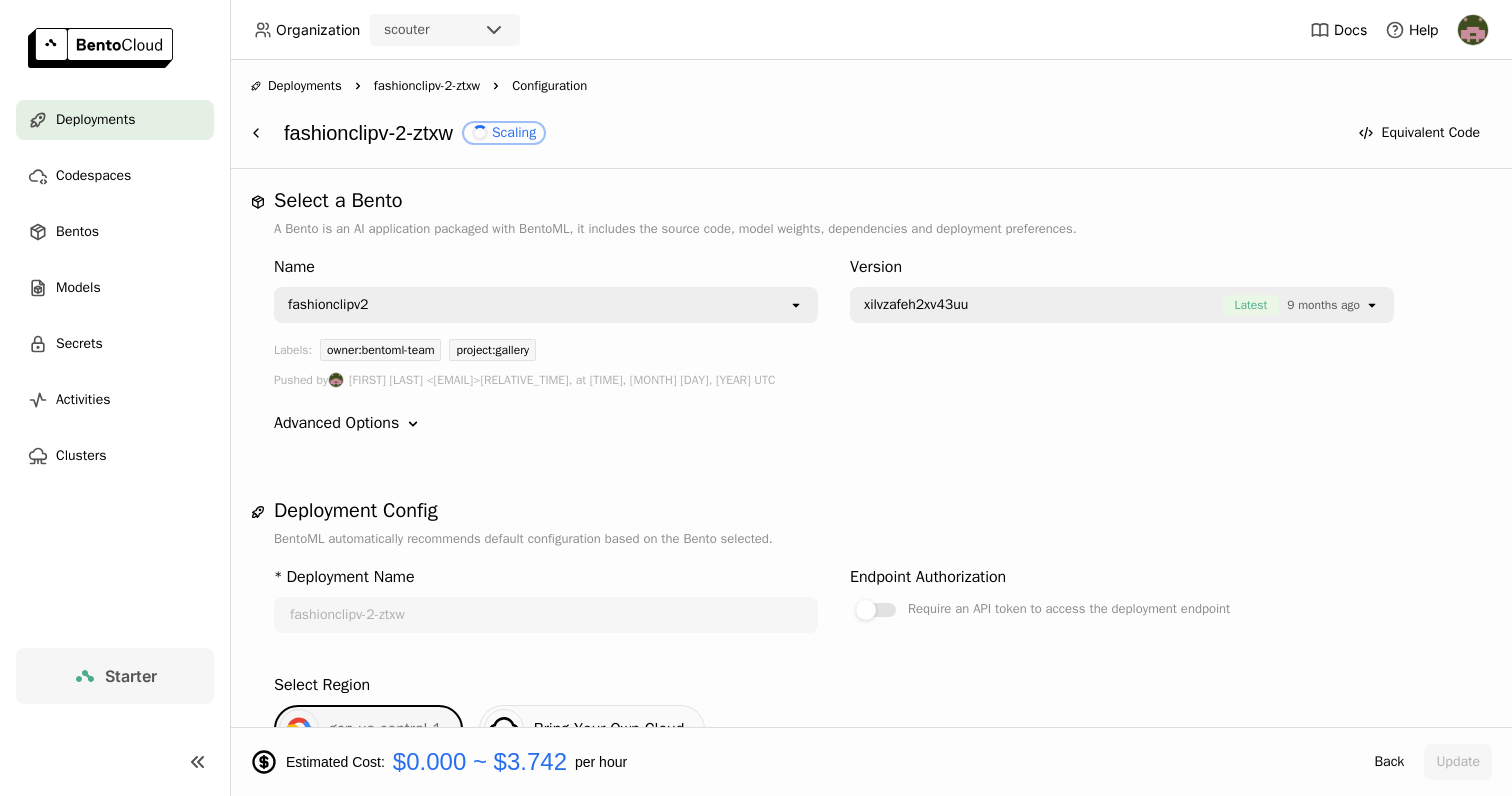 click on "fashionclipv-2-ztxw" at bounding box center [427, 86] 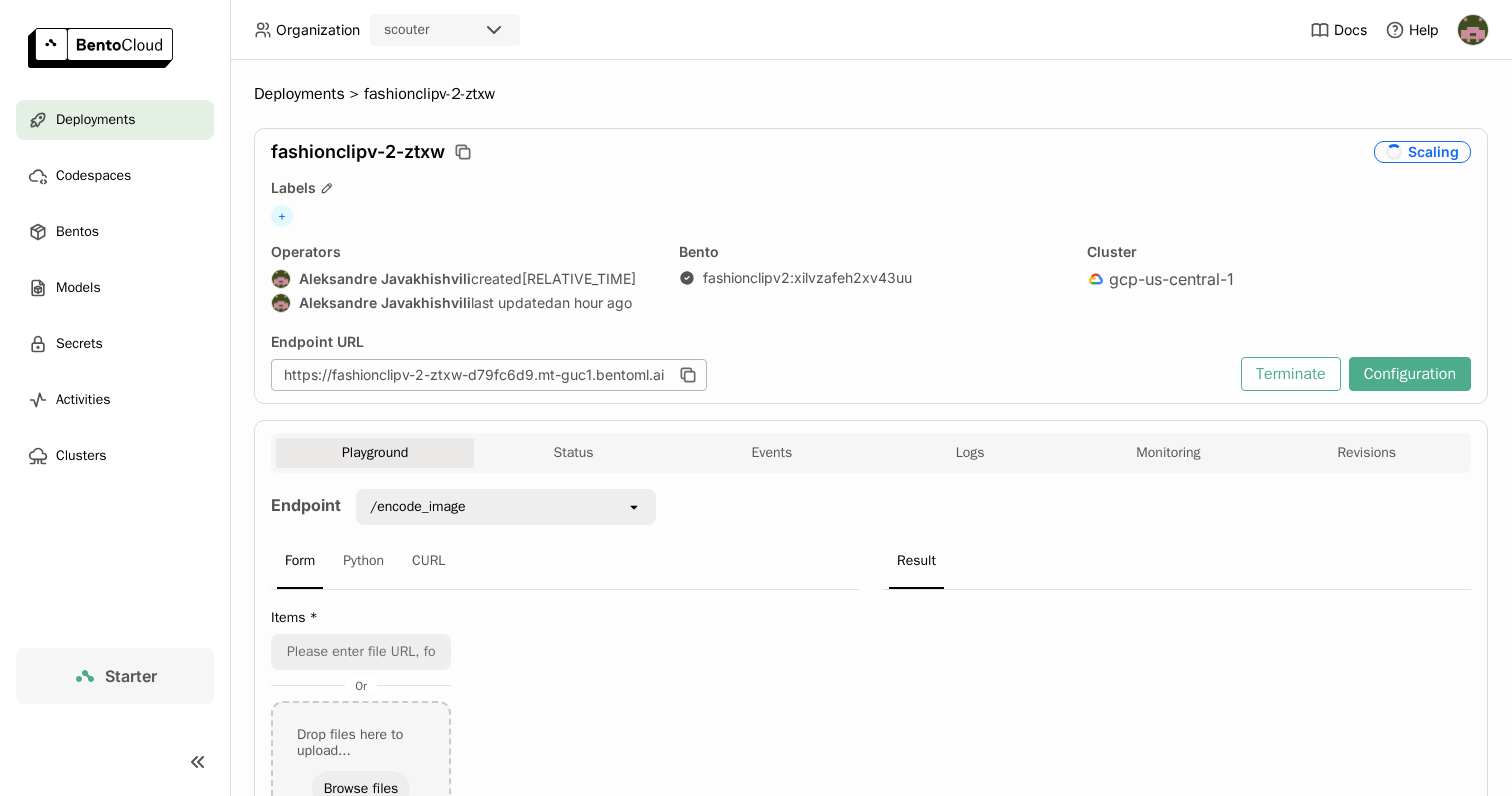 scroll, scrollTop: 0, scrollLeft: 0, axis: both 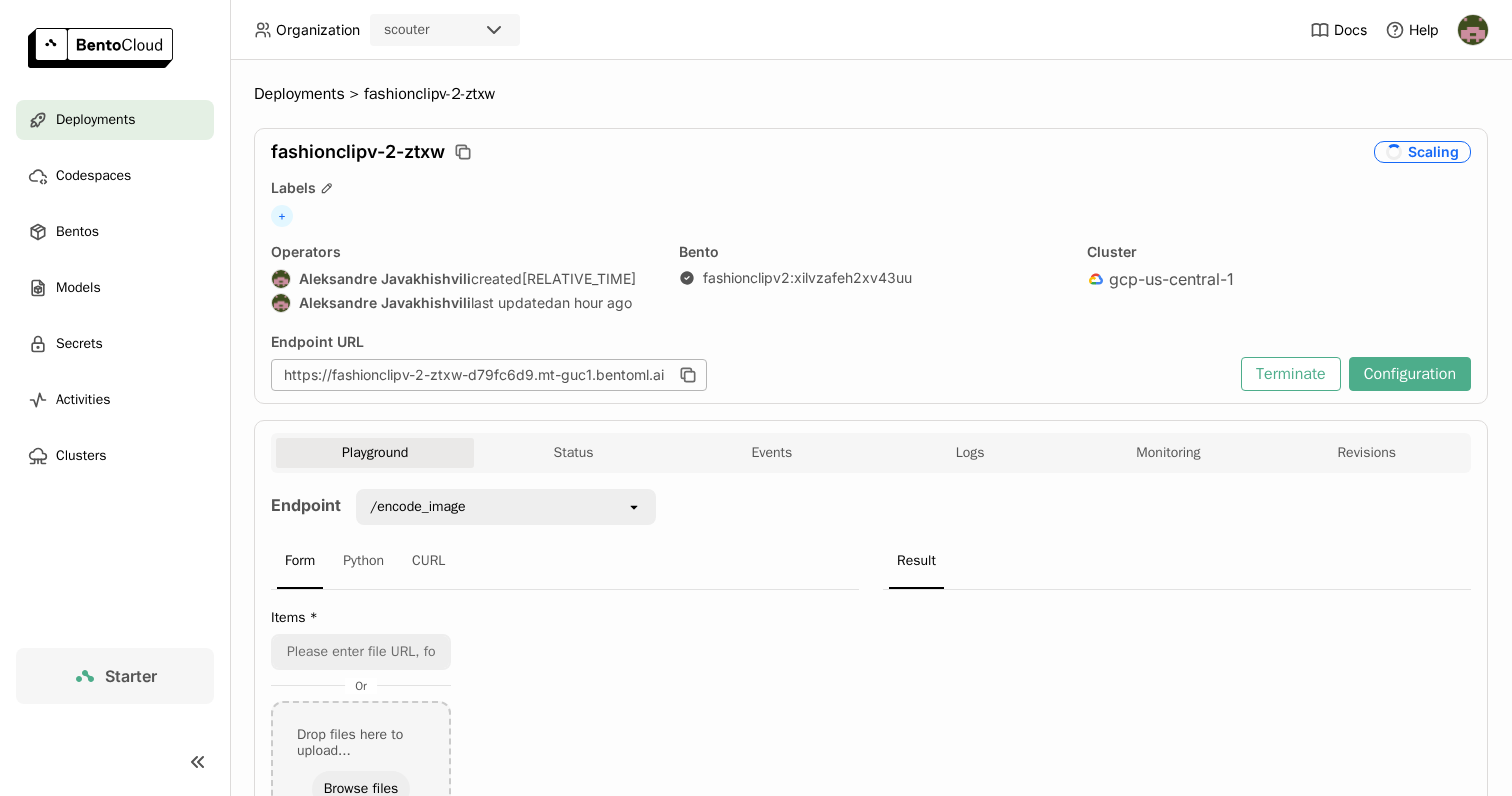 click on "Scaling" at bounding box center (1422, 152) 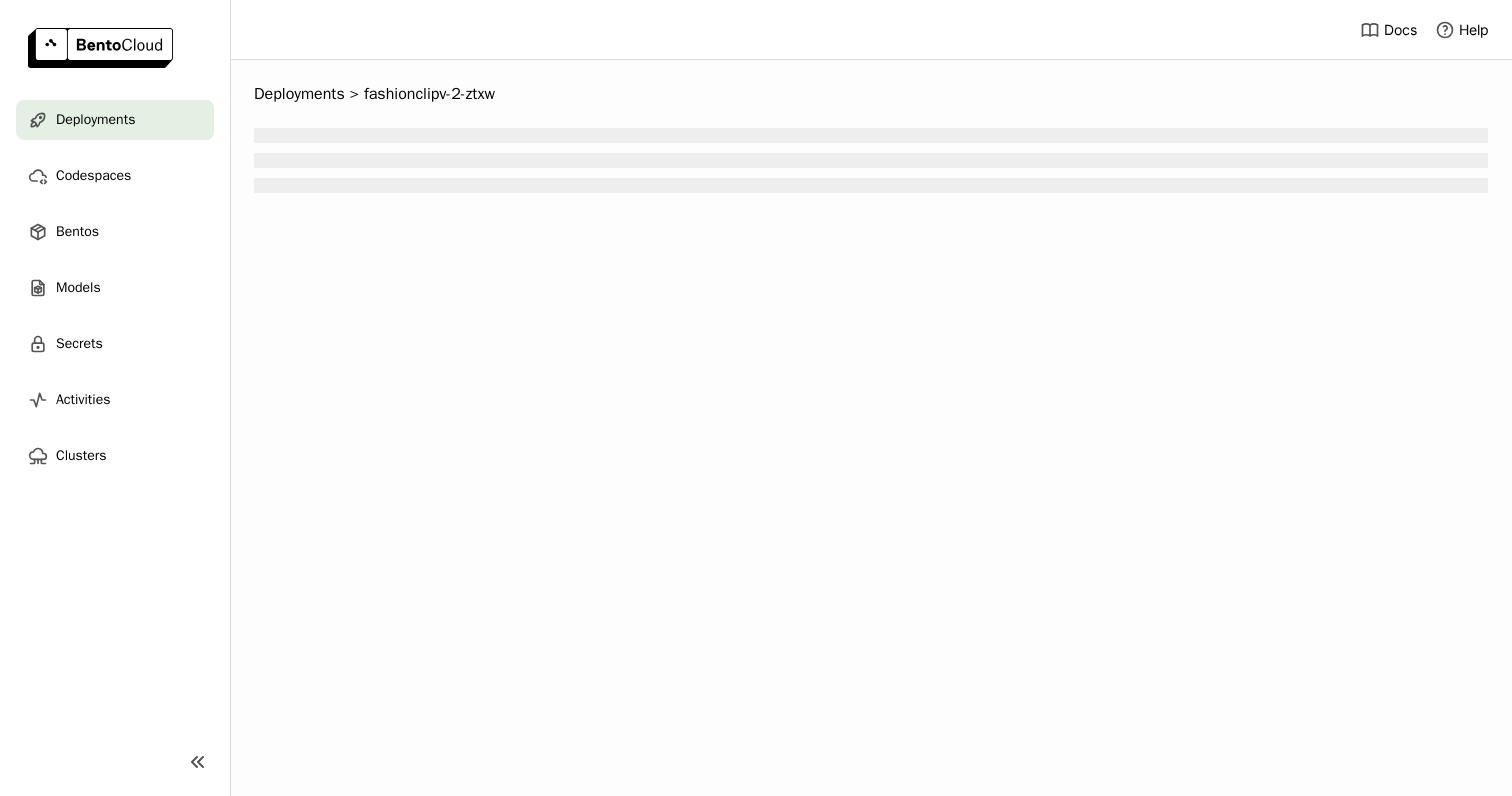 scroll, scrollTop: 0, scrollLeft: 0, axis: both 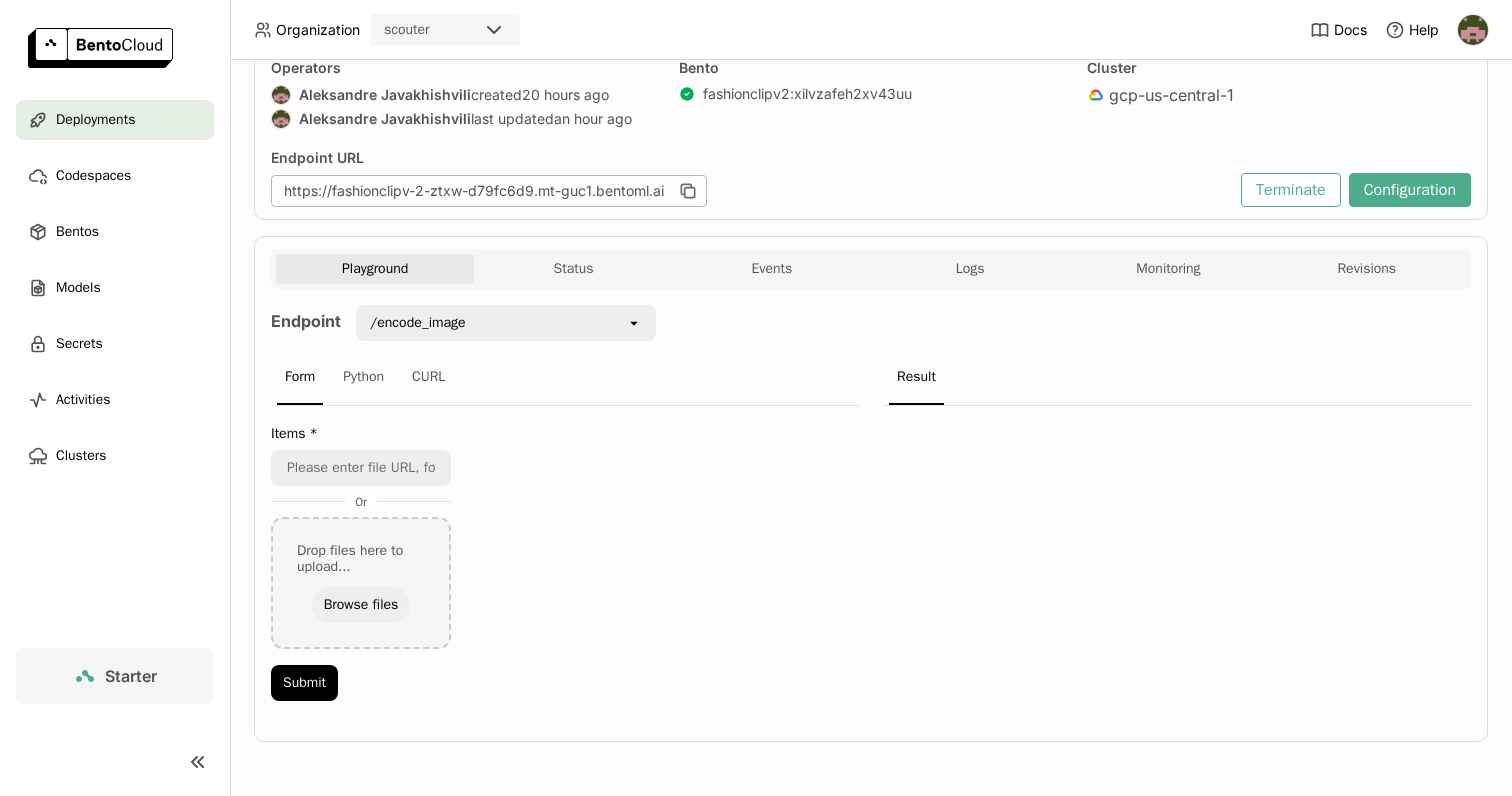 click on "/encode_image" at bounding box center [492, 323] 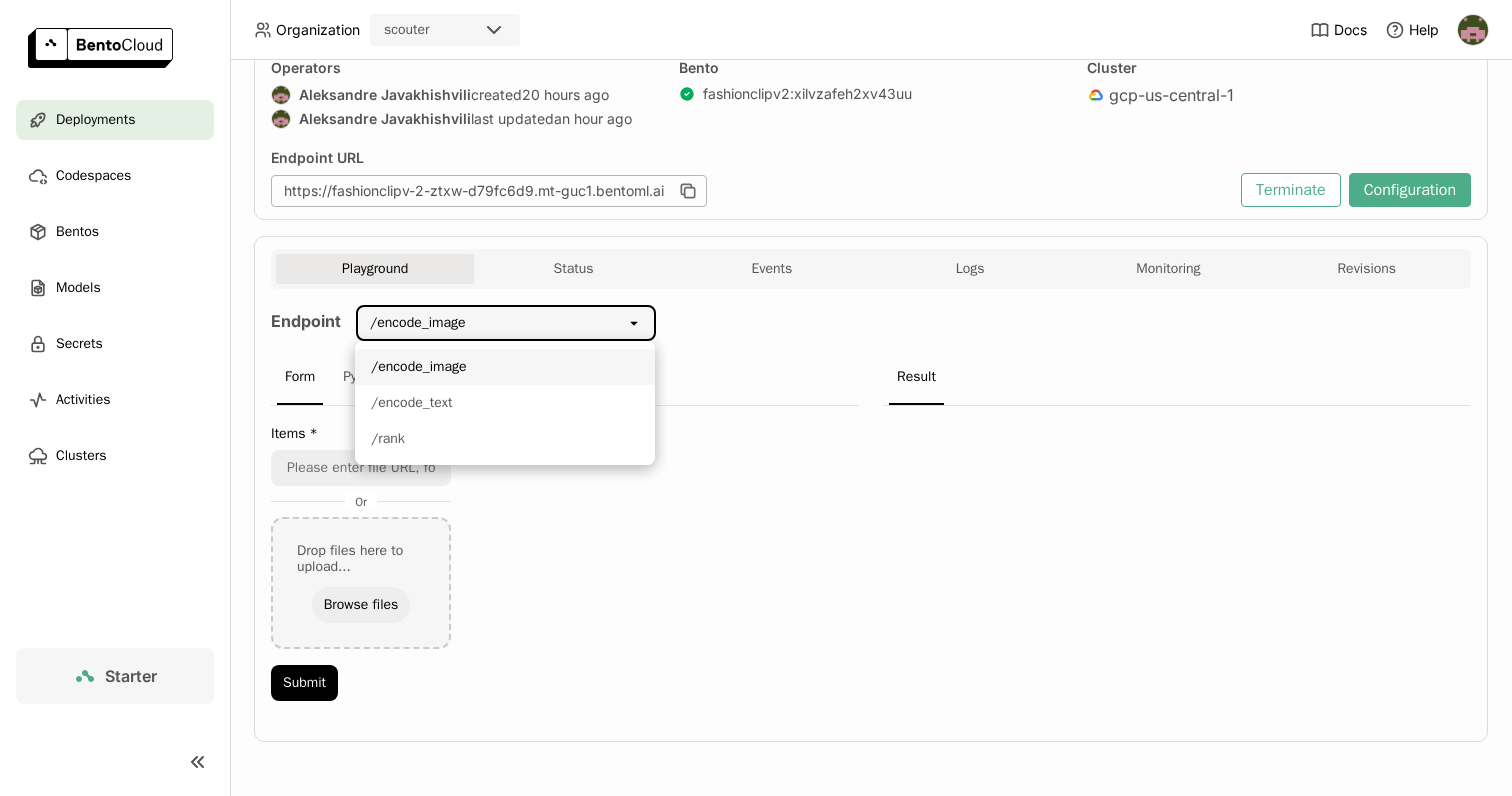 scroll, scrollTop: 0, scrollLeft: 0, axis: both 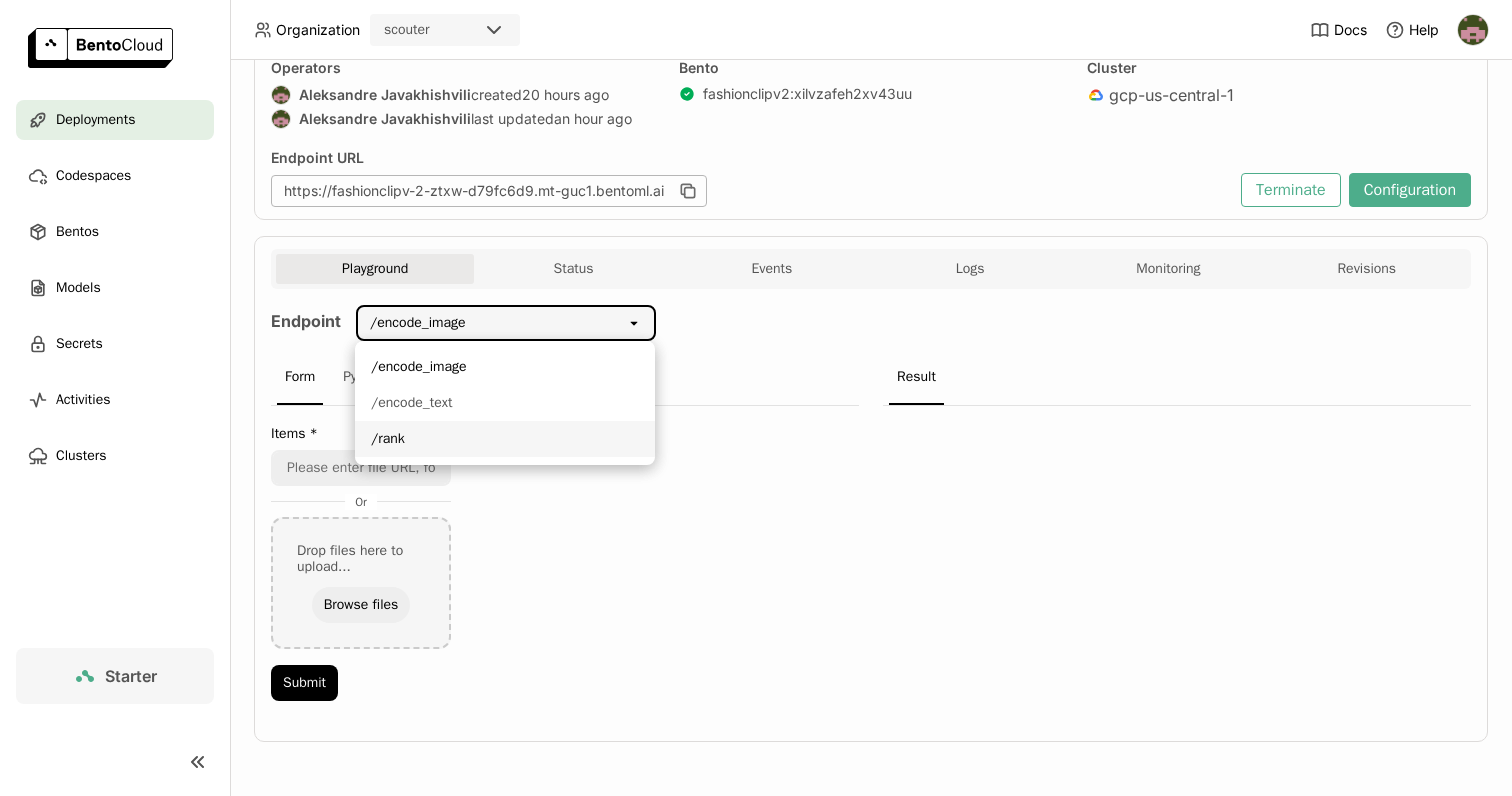 click on "/rank" at bounding box center [505, 439] 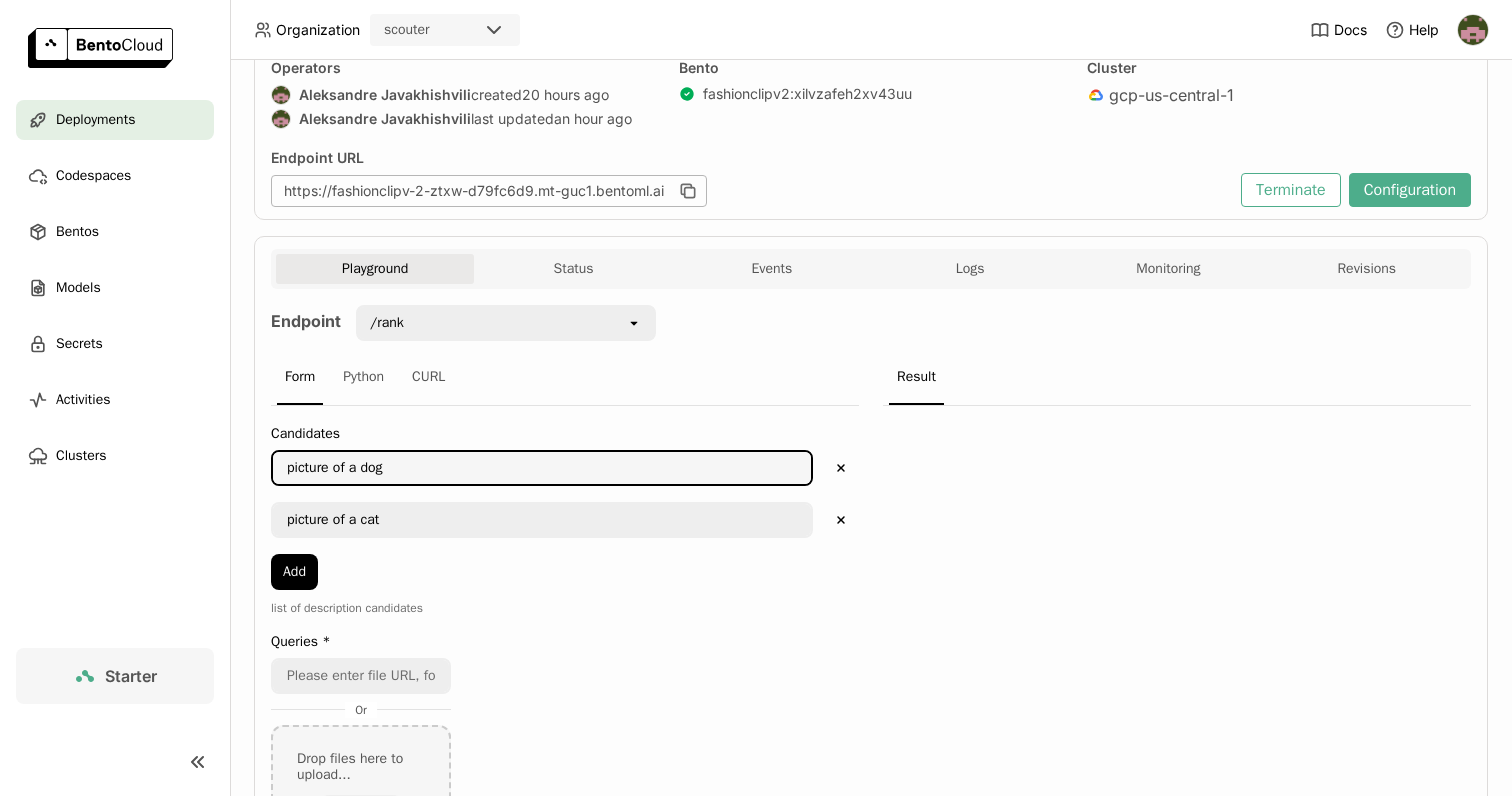 click on "picture of a dog" at bounding box center [542, 468] 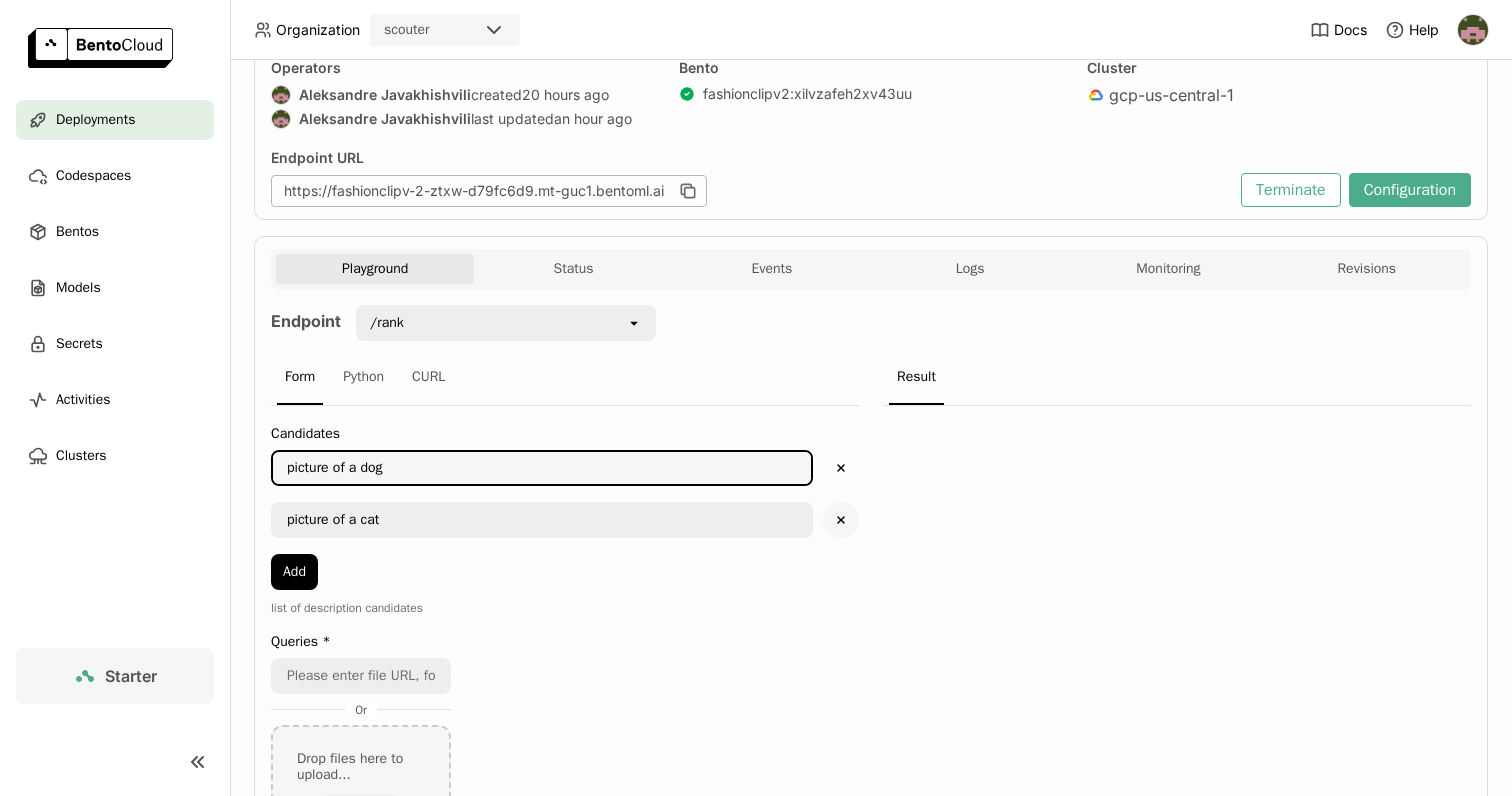 click on "Delete" at bounding box center (841, 520) 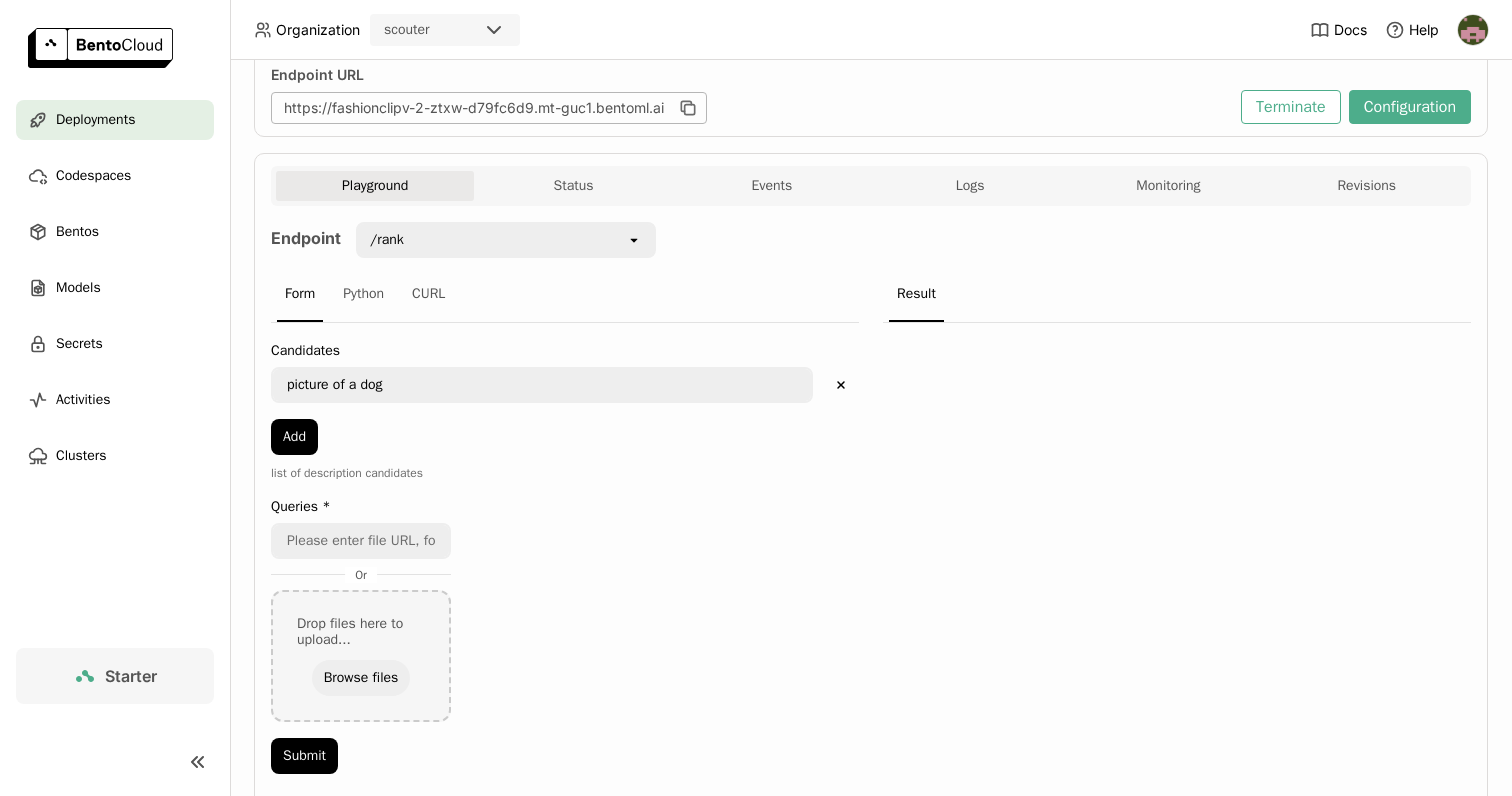 scroll, scrollTop: 274, scrollLeft: 0, axis: vertical 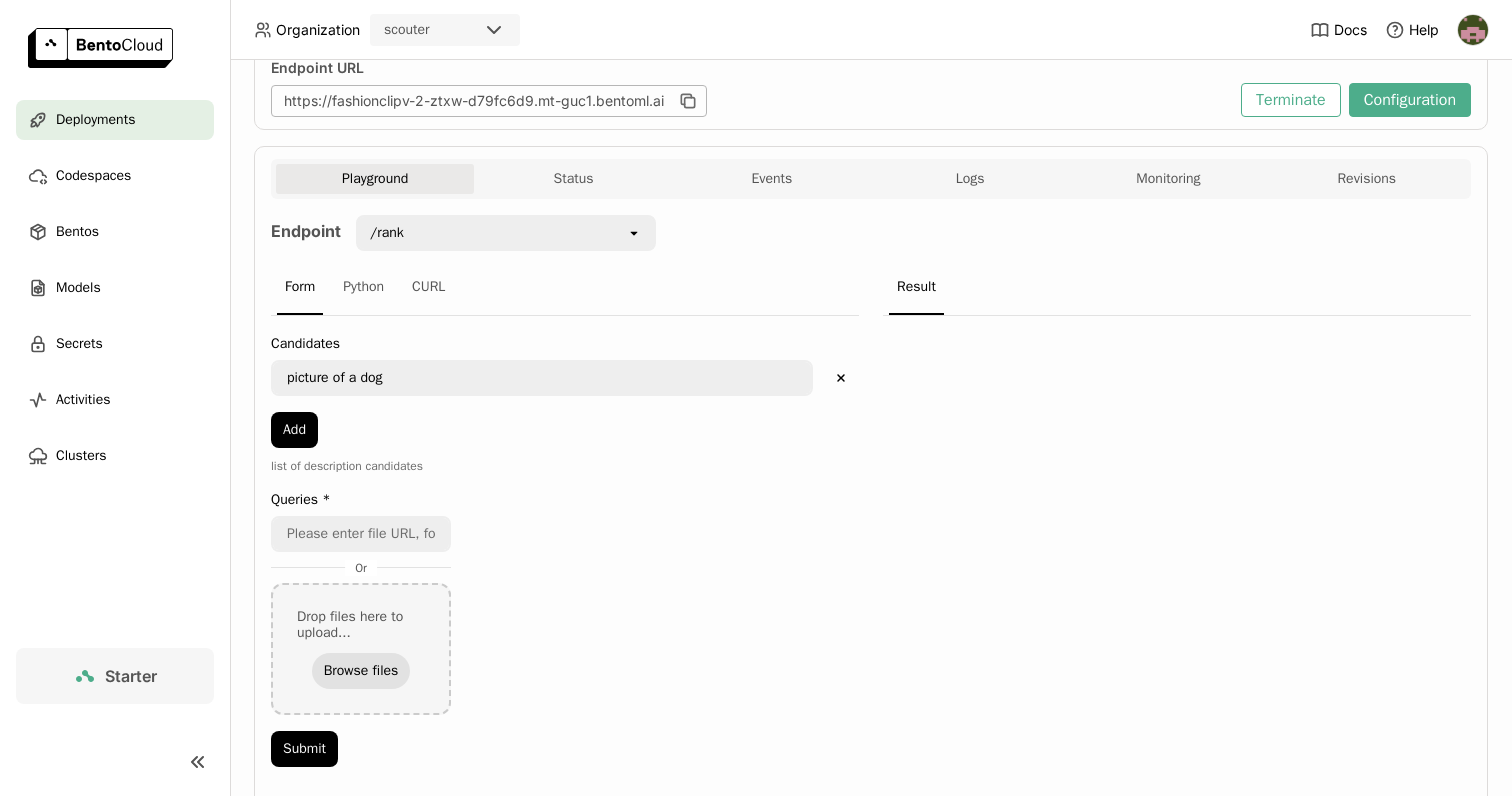 click on "Browse files" at bounding box center [361, 671] 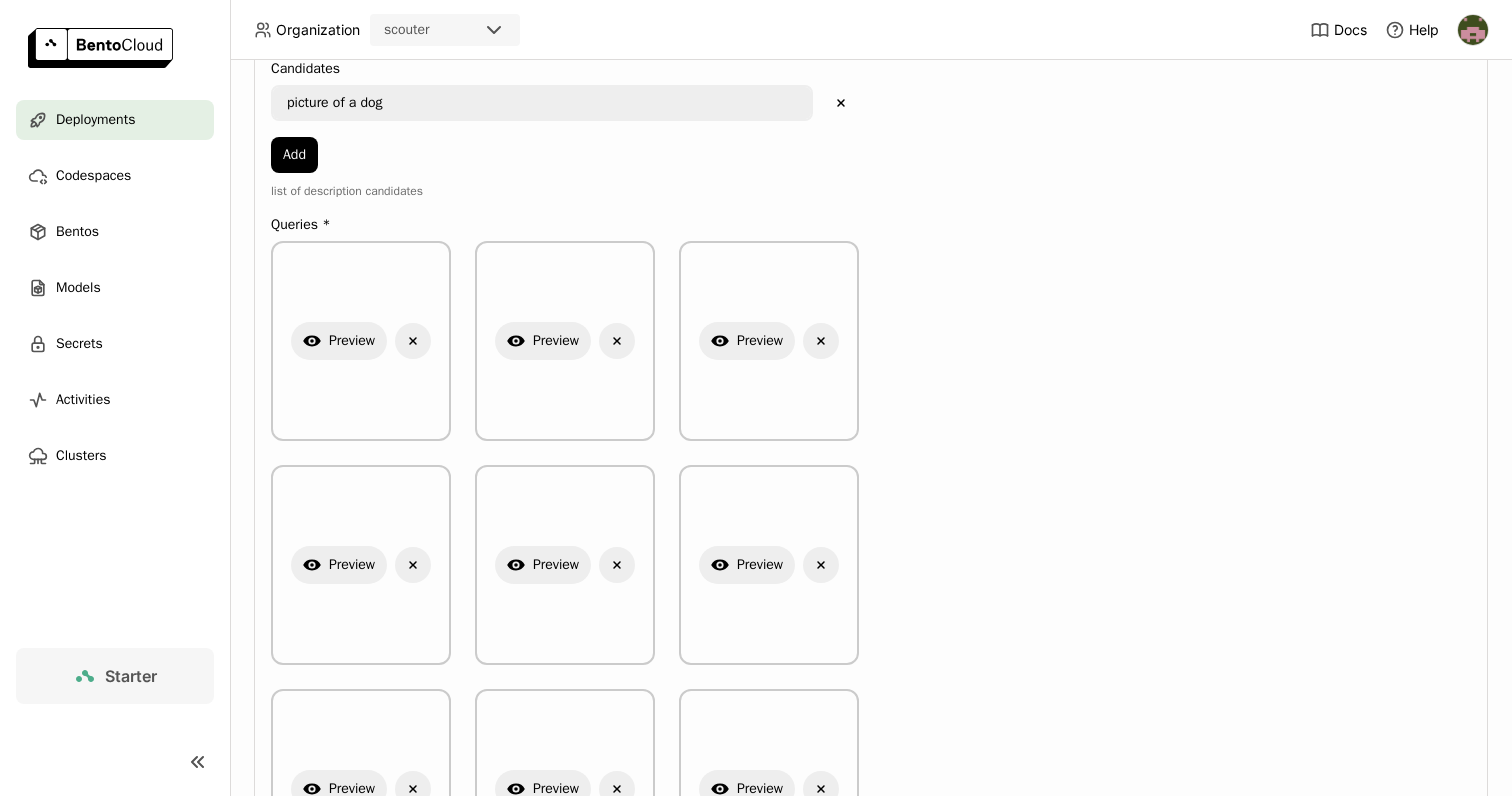 scroll, scrollTop: 367, scrollLeft: 0, axis: vertical 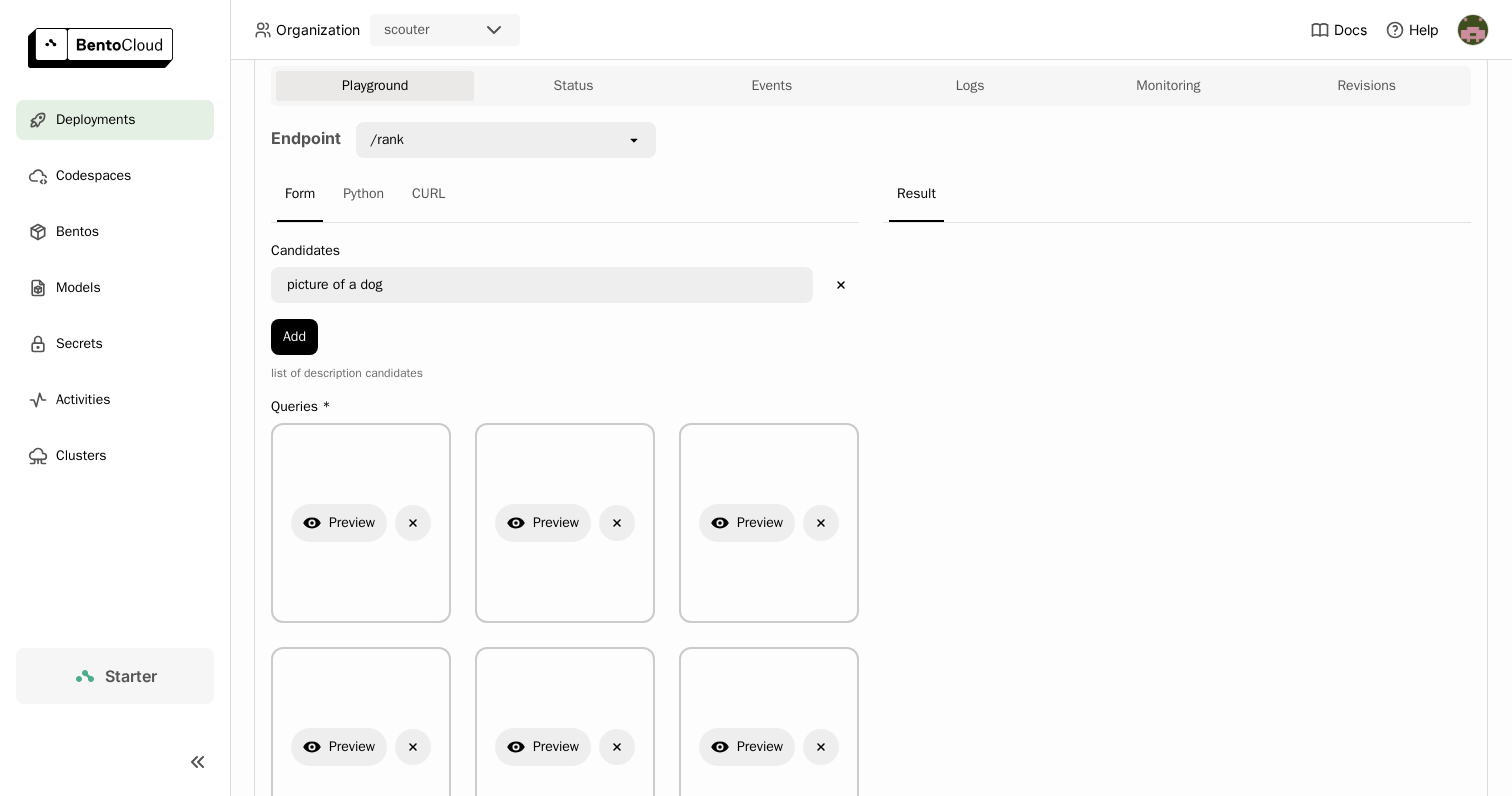 click on "picture of a dog" at bounding box center [542, 285] 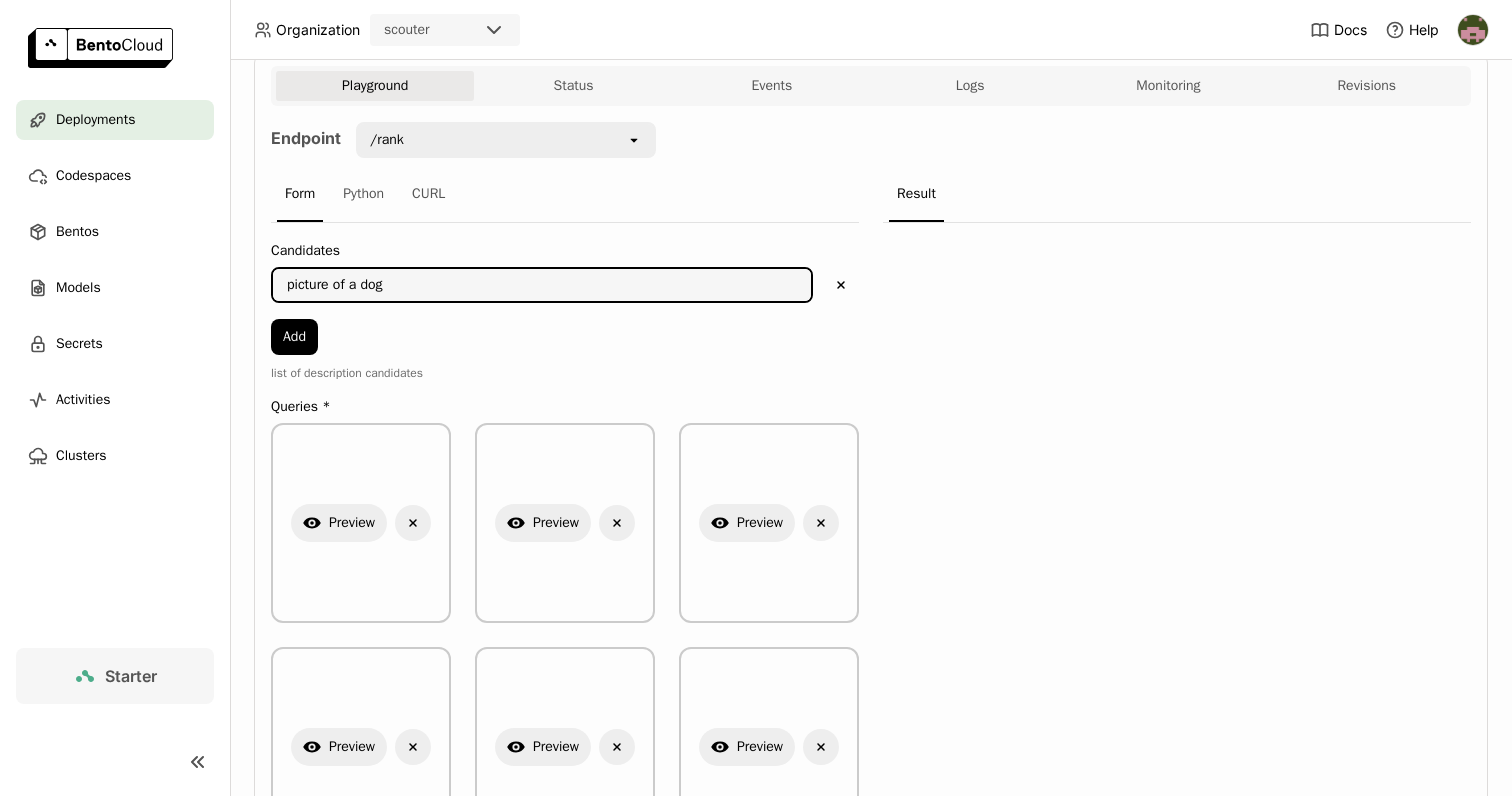 click on "picture of a dog" at bounding box center [542, 285] 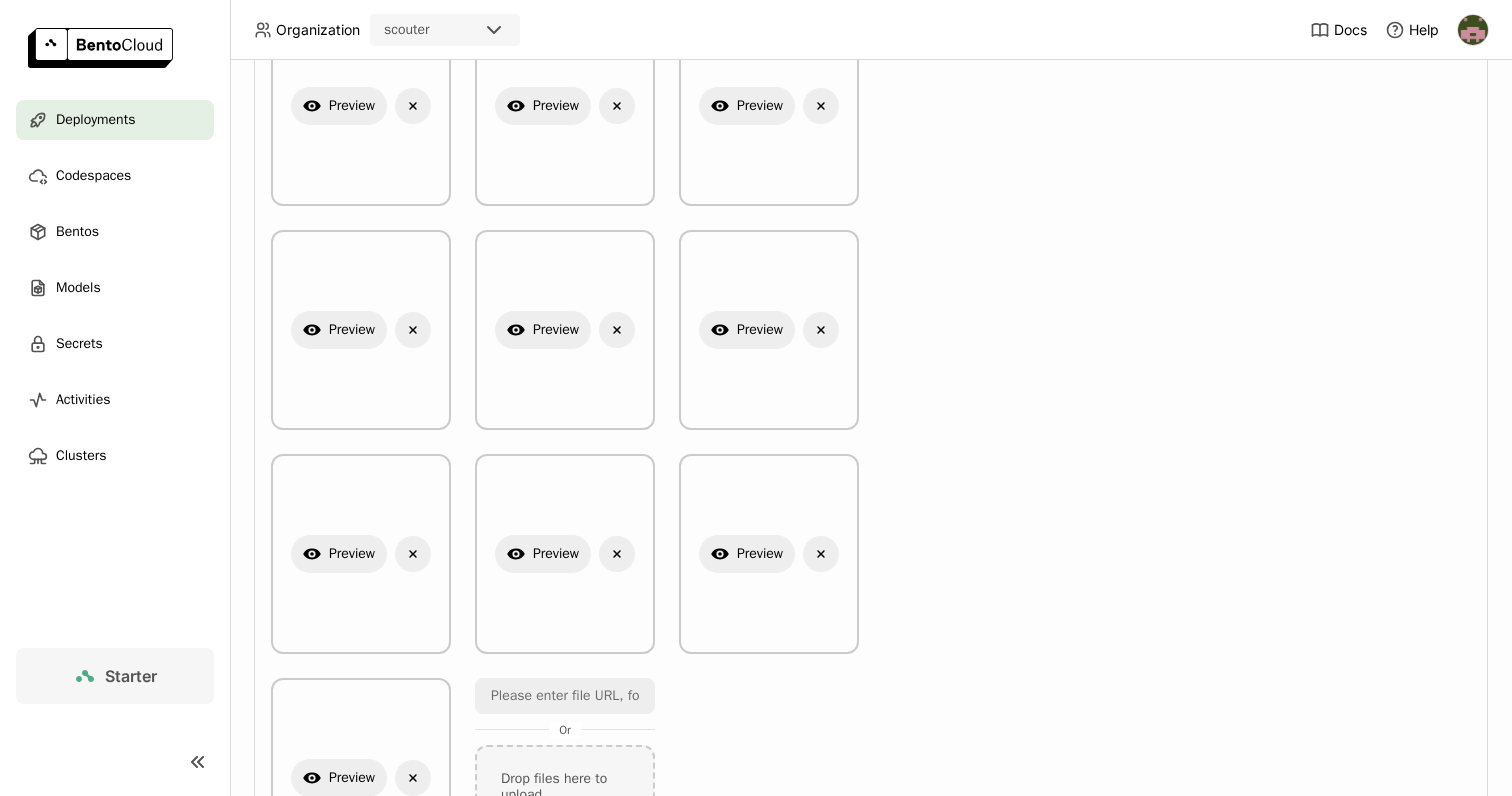 scroll, scrollTop: 1013, scrollLeft: 0, axis: vertical 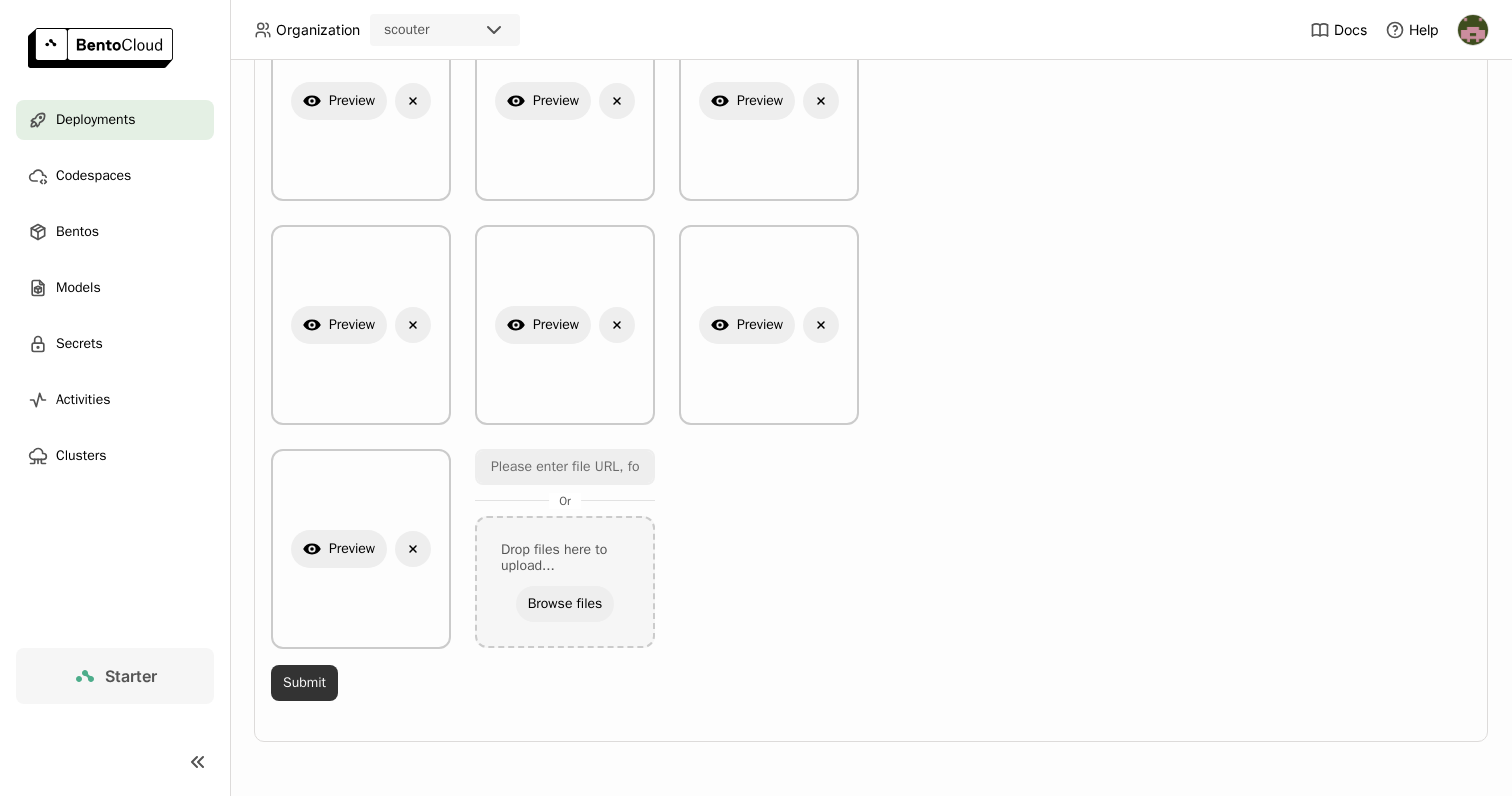 click on "Submit" at bounding box center [304, 683] 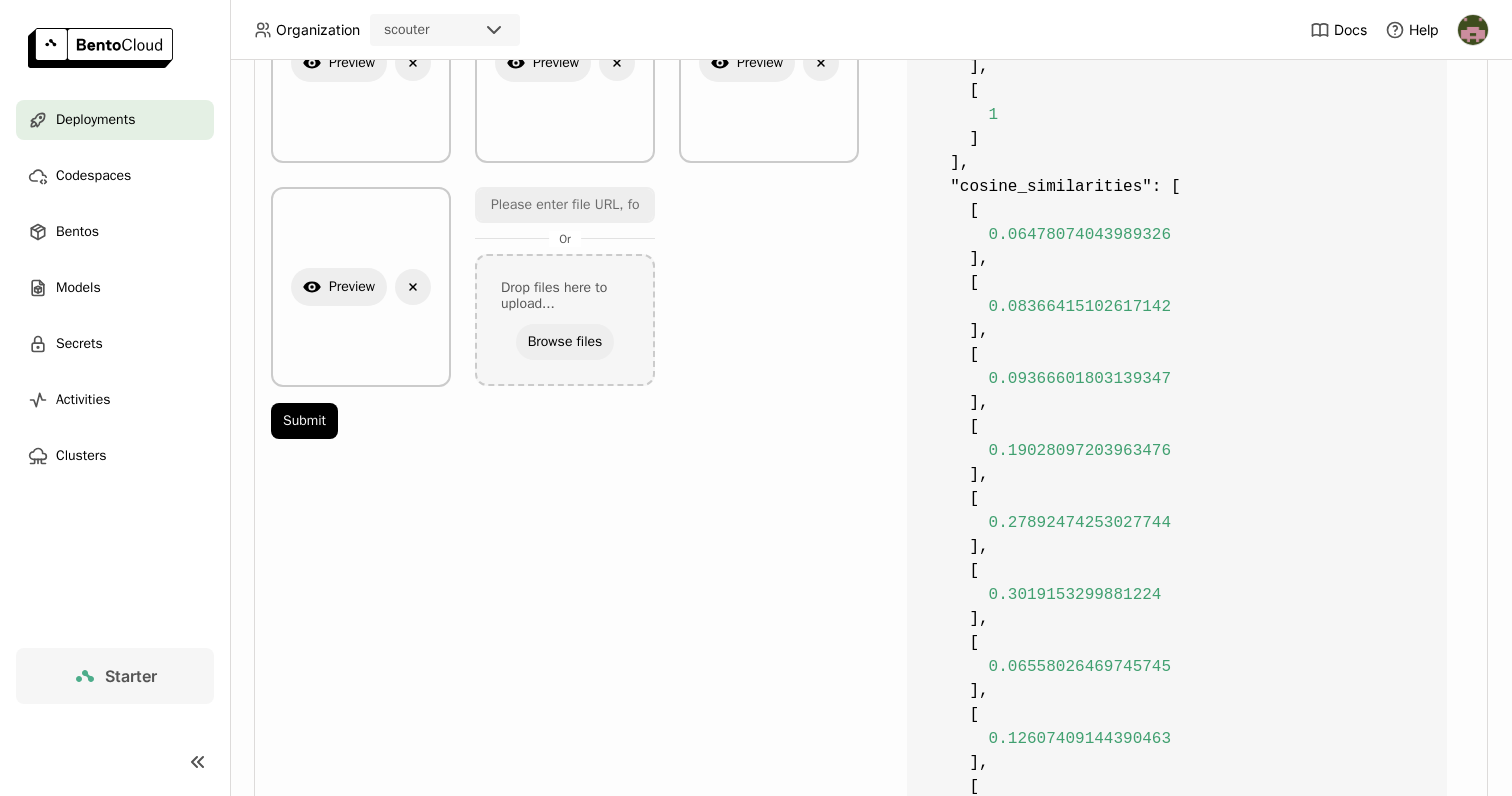 scroll, scrollTop: 1339, scrollLeft: 0, axis: vertical 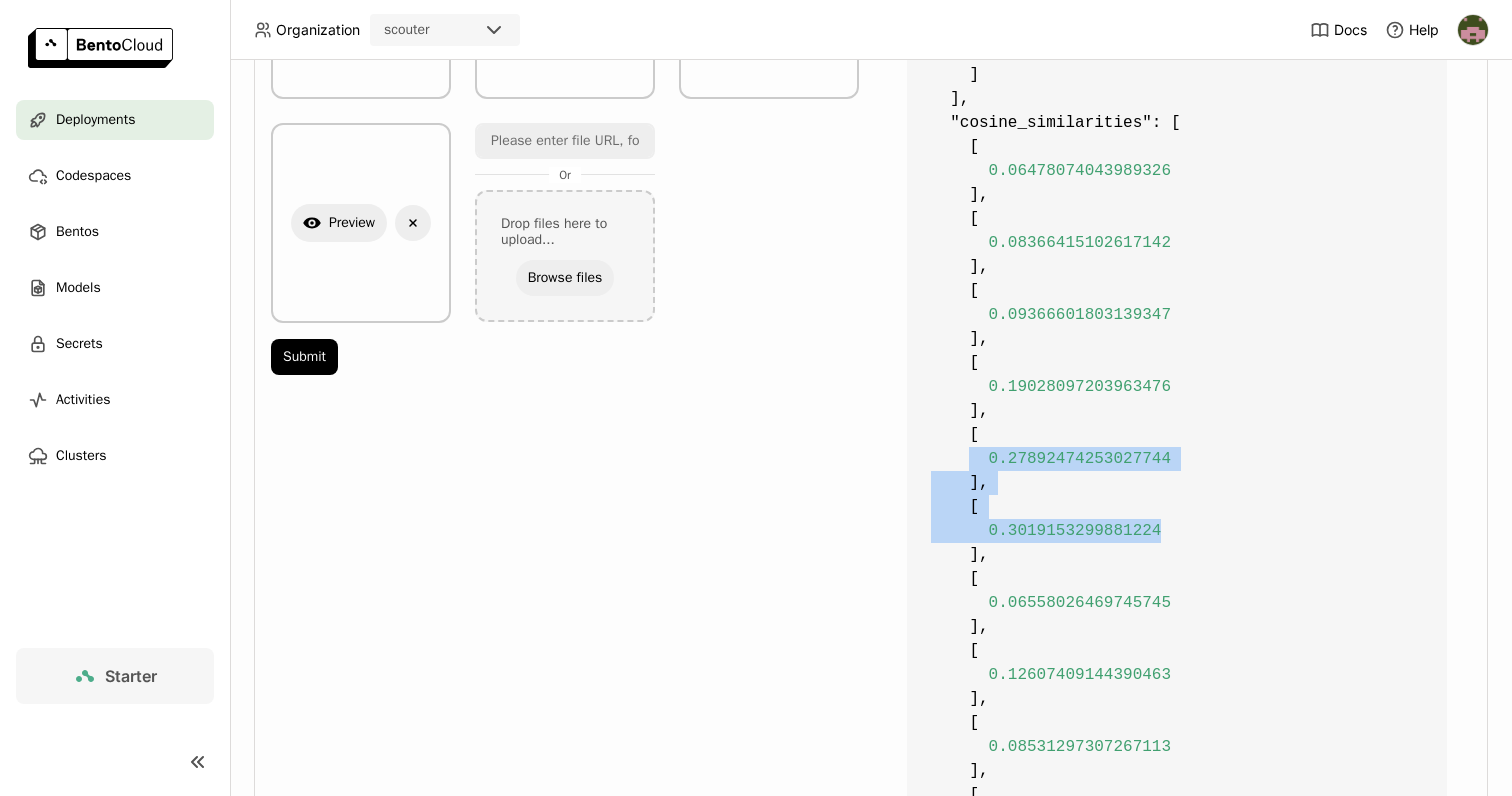 drag, startPoint x: 971, startPoint y: 447, endPoint x: 1214, endPoint y: 533, distance: 257.7693 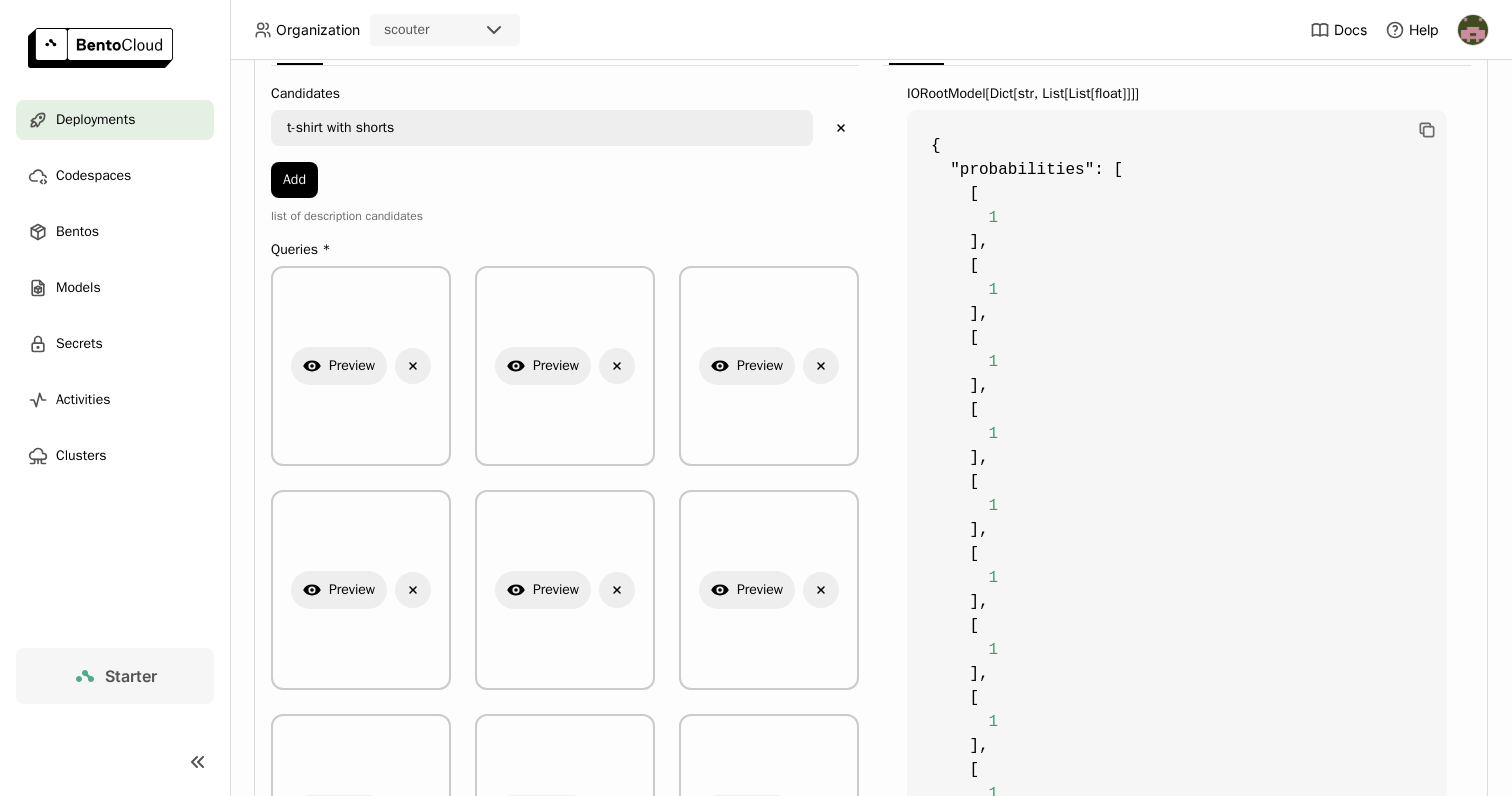 scroll, scrollTop: 459, scrollLeft: 0, axis: vertical 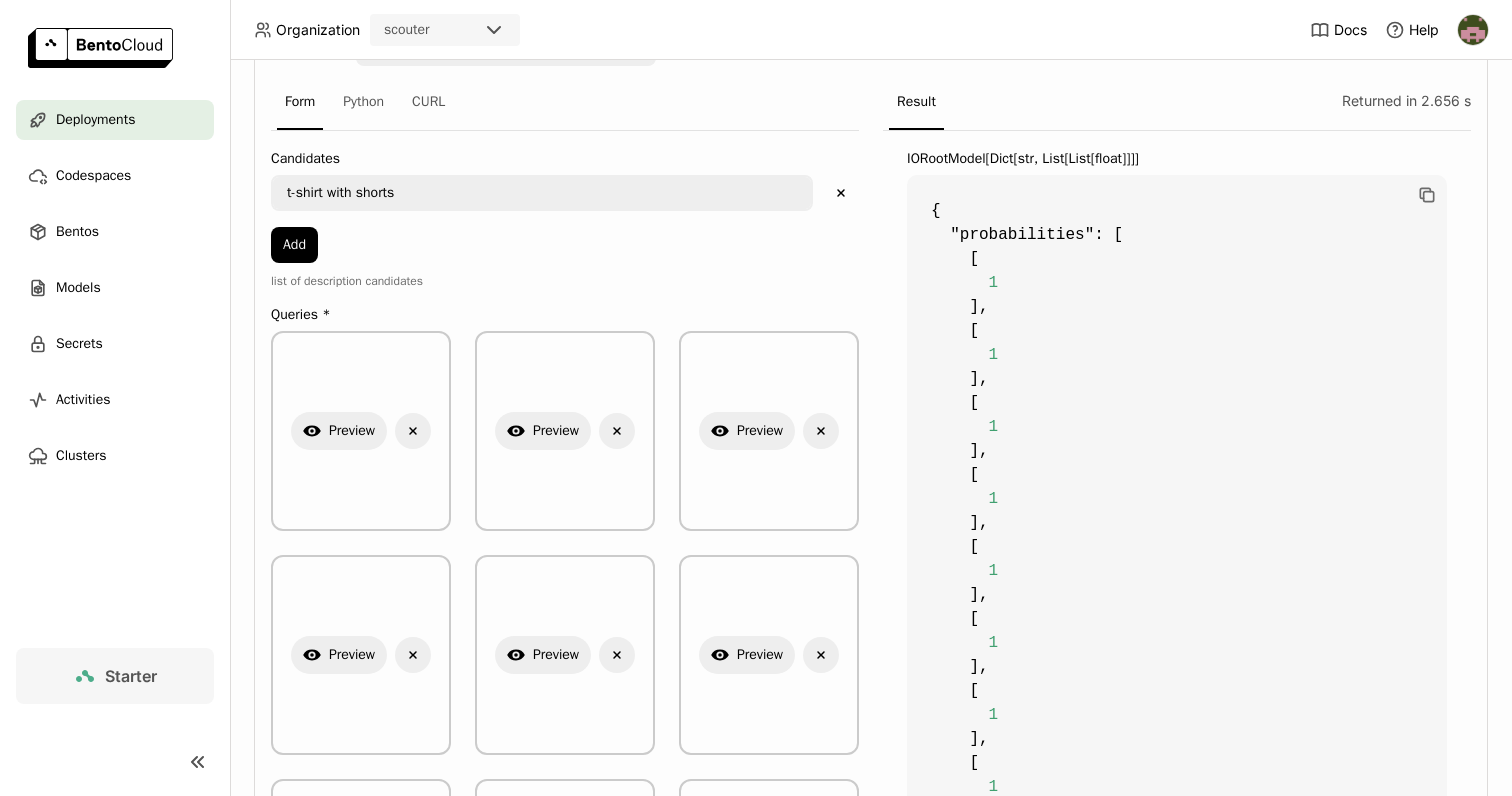 click on "t-shirt with shorts" at bounding box center (542, 193) 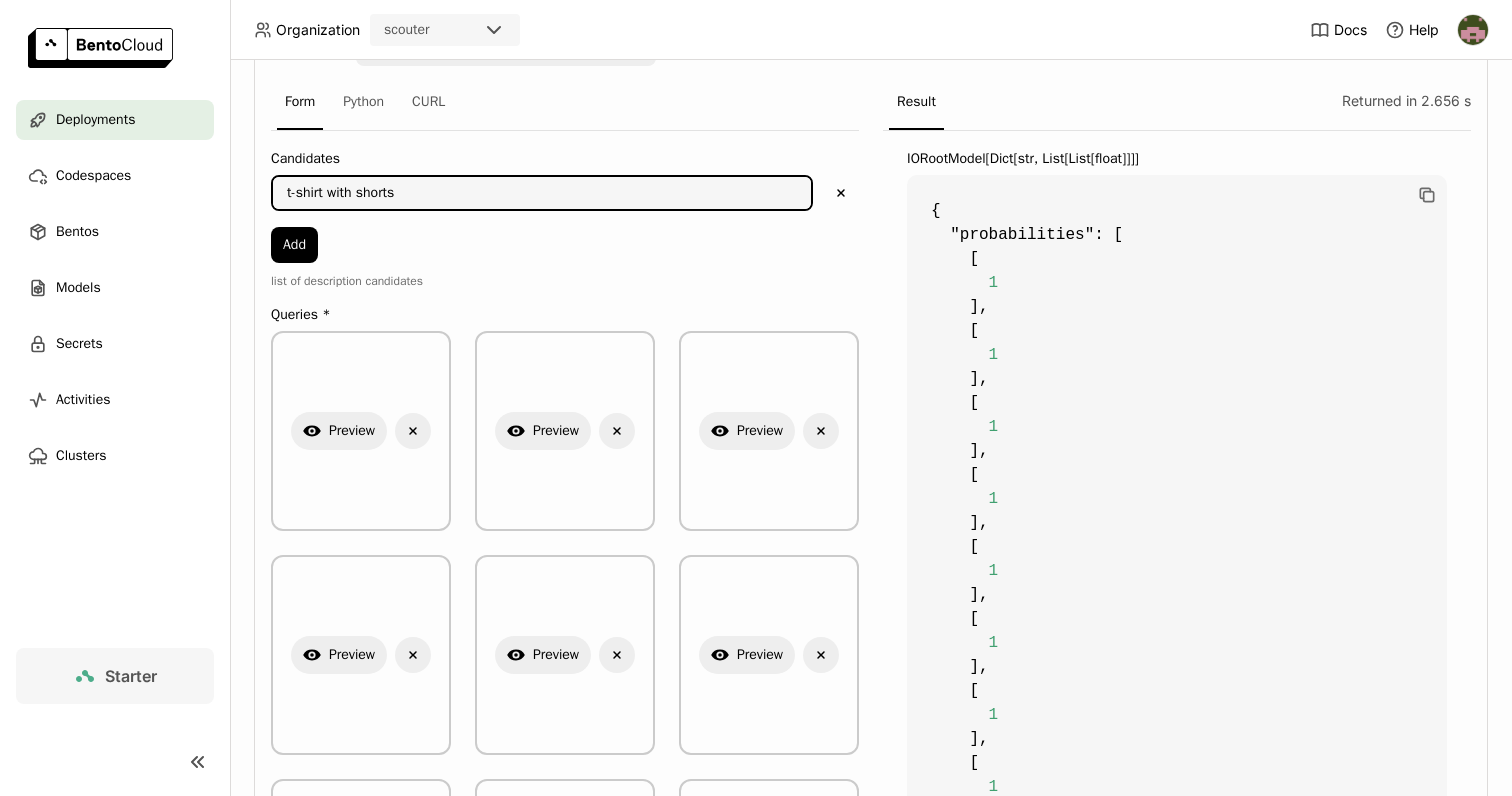 click on "t-shirt with shorts" at bounding box center (542, 193) 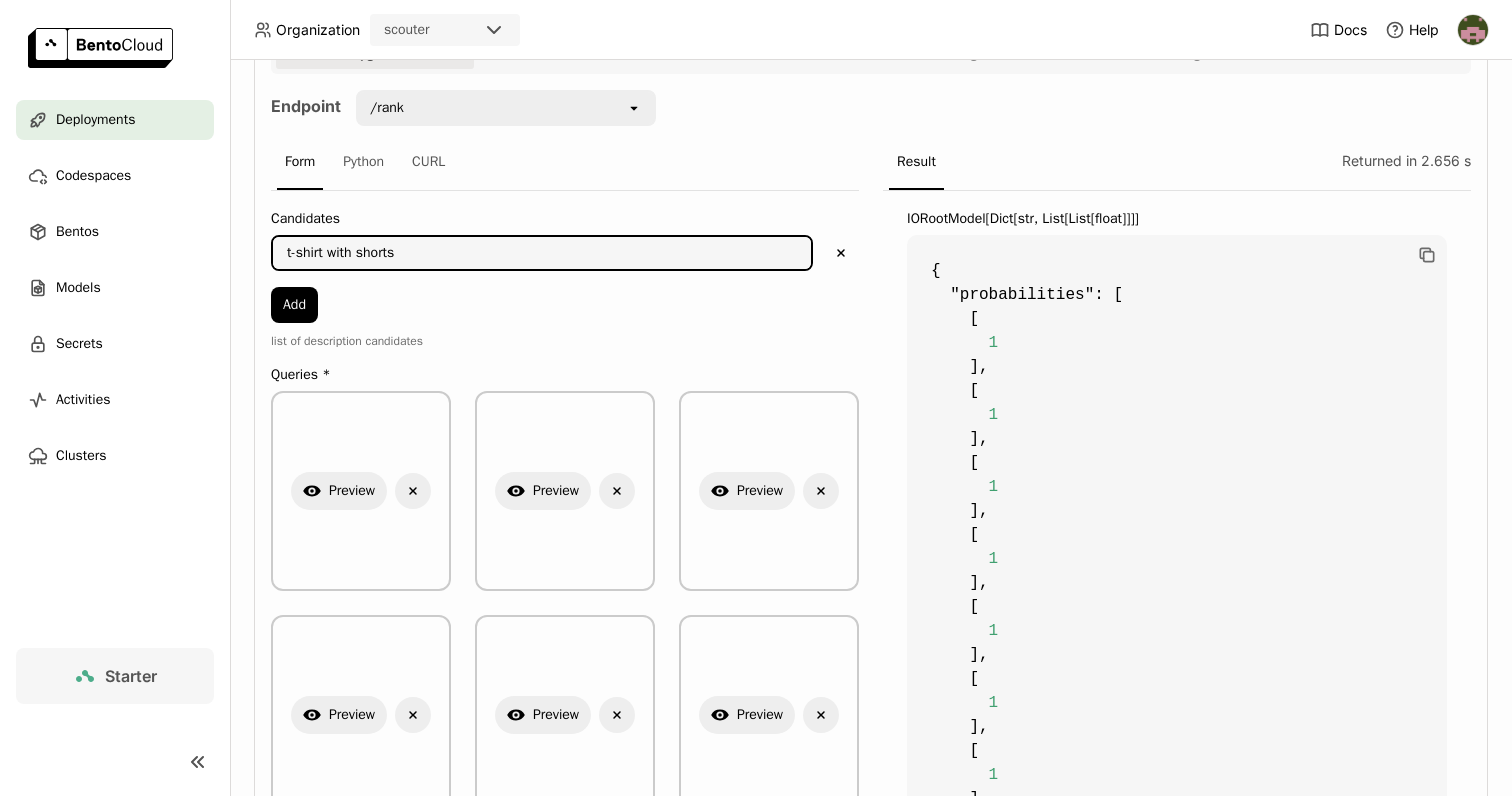 scroll, scrollTop: 396, scrollLeft: 0, axis: vertical 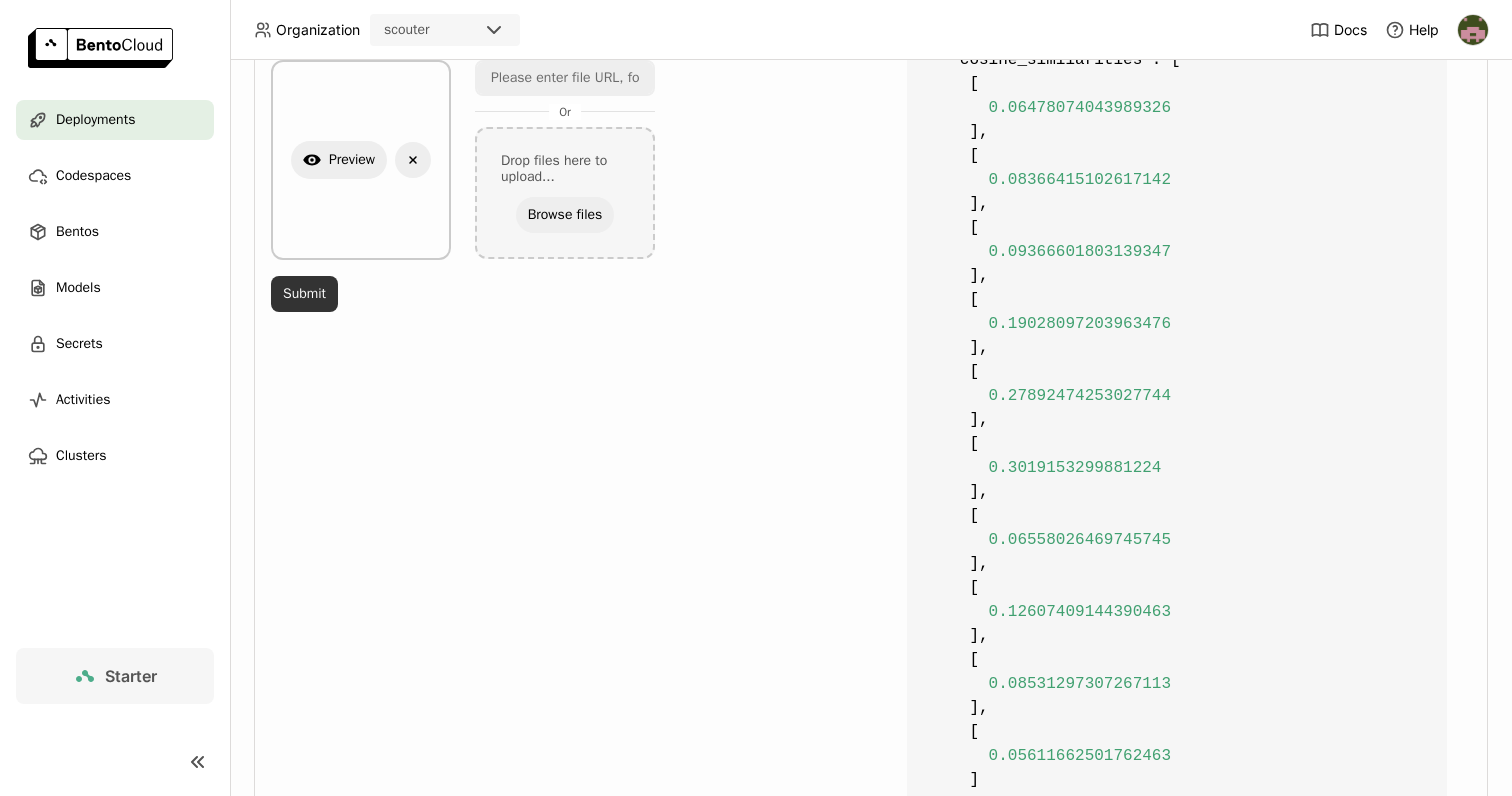click on "Submit" at bounding box center (304, 294) 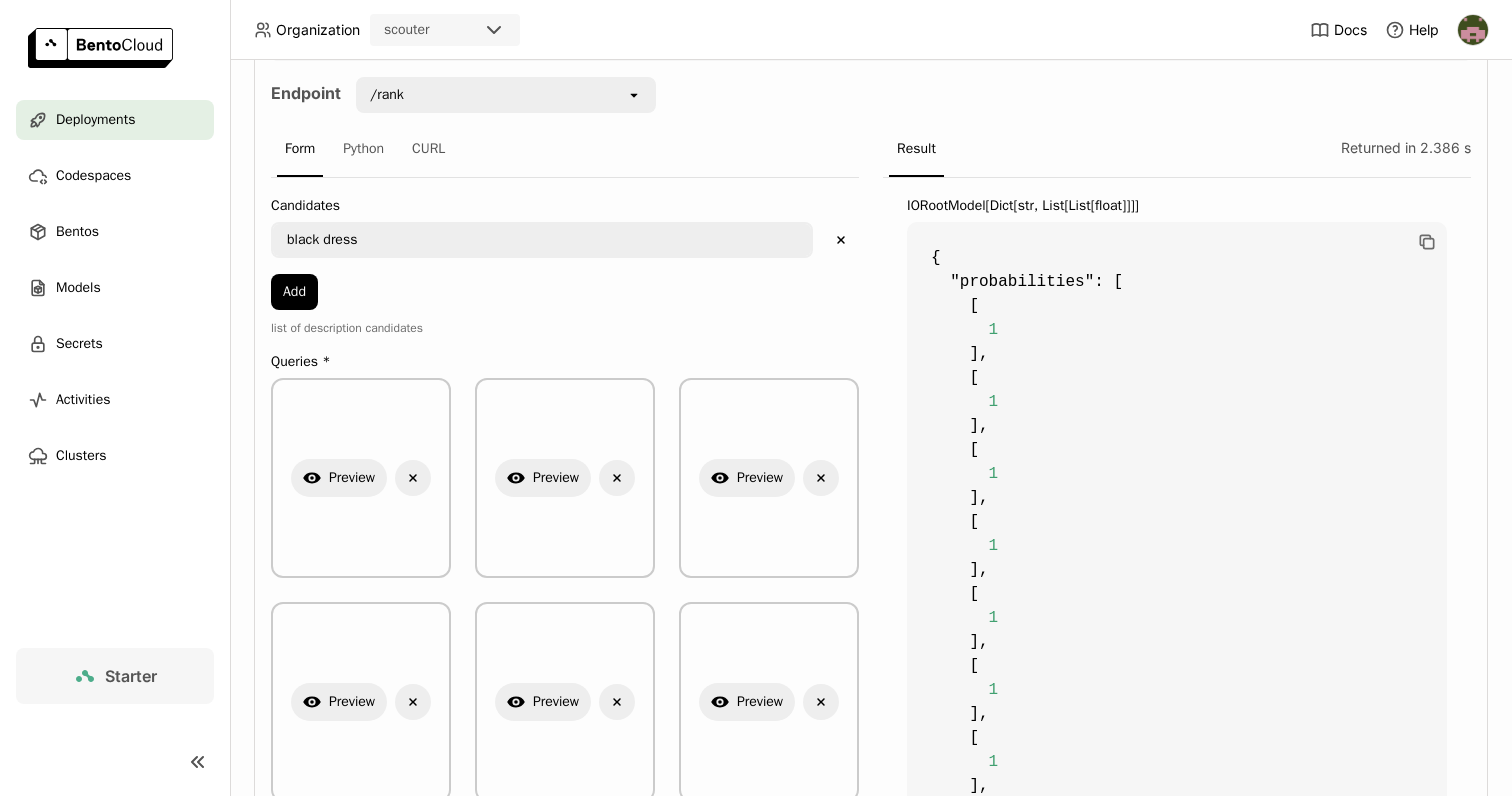 scroll, scrollTop: 391, scrollLeft: 0, axis: vertical 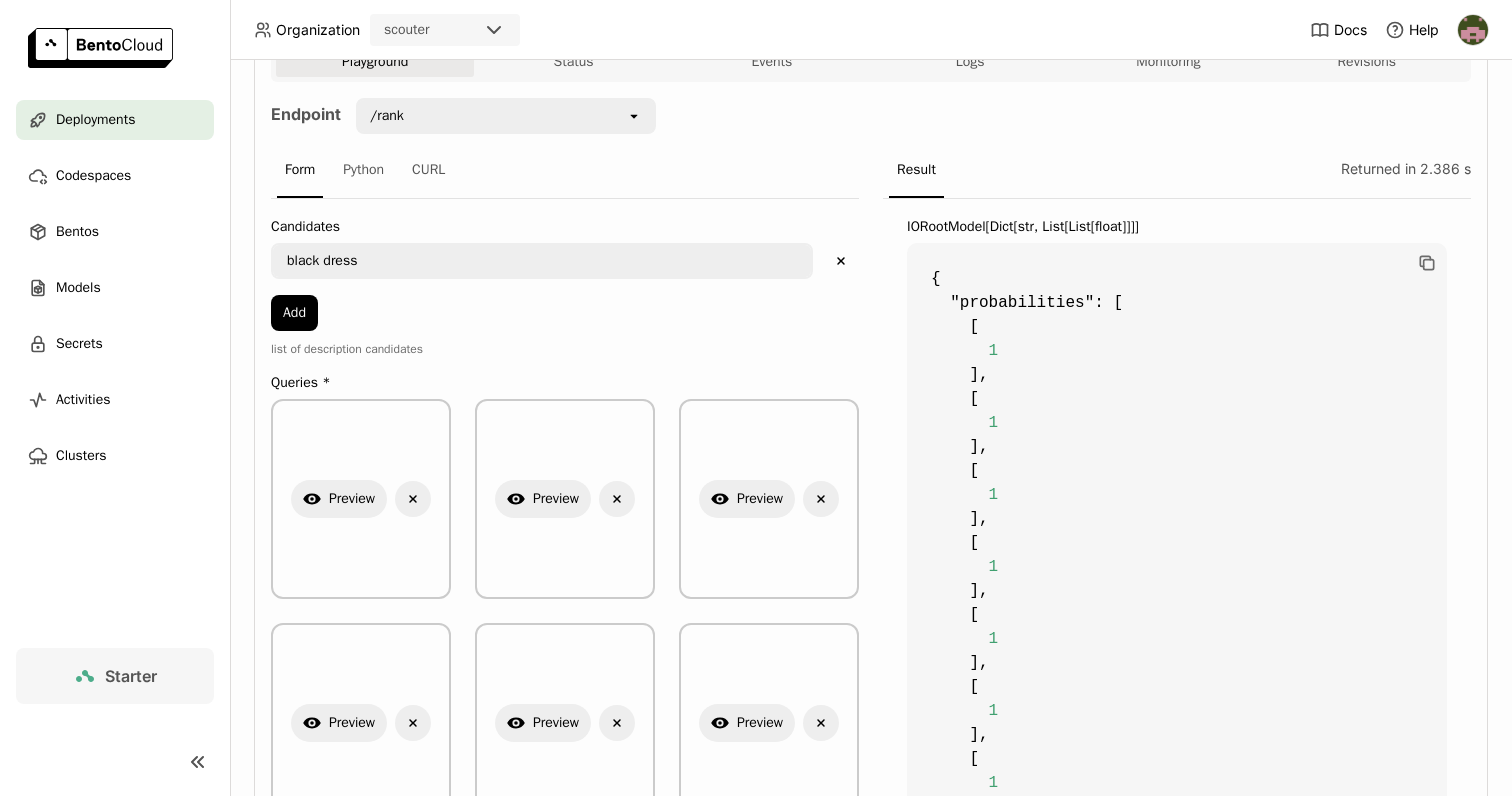 click on "black dress" at bounding box center (542, 261) 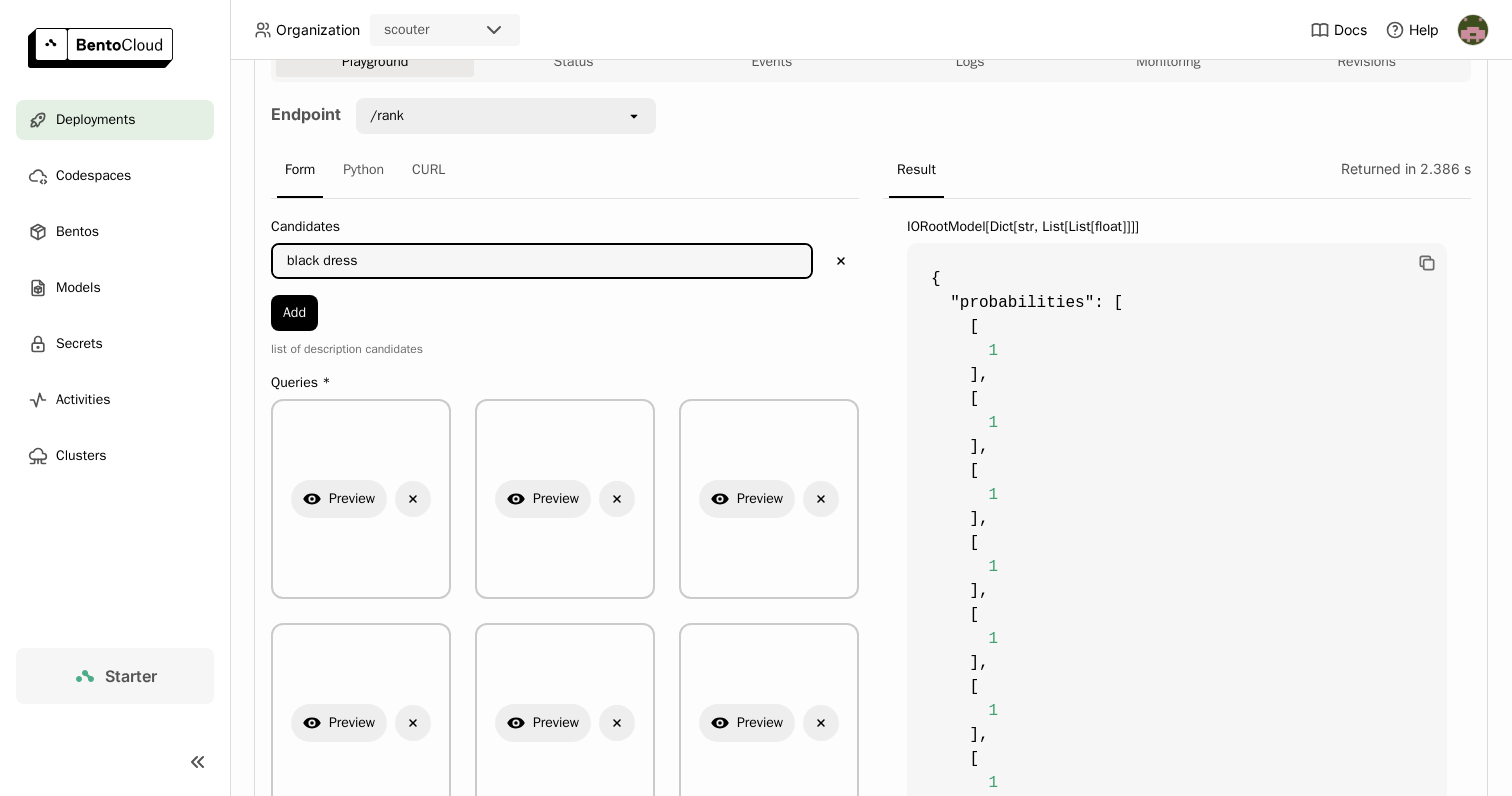 click on "black dress" at bounding box center [542, 261] 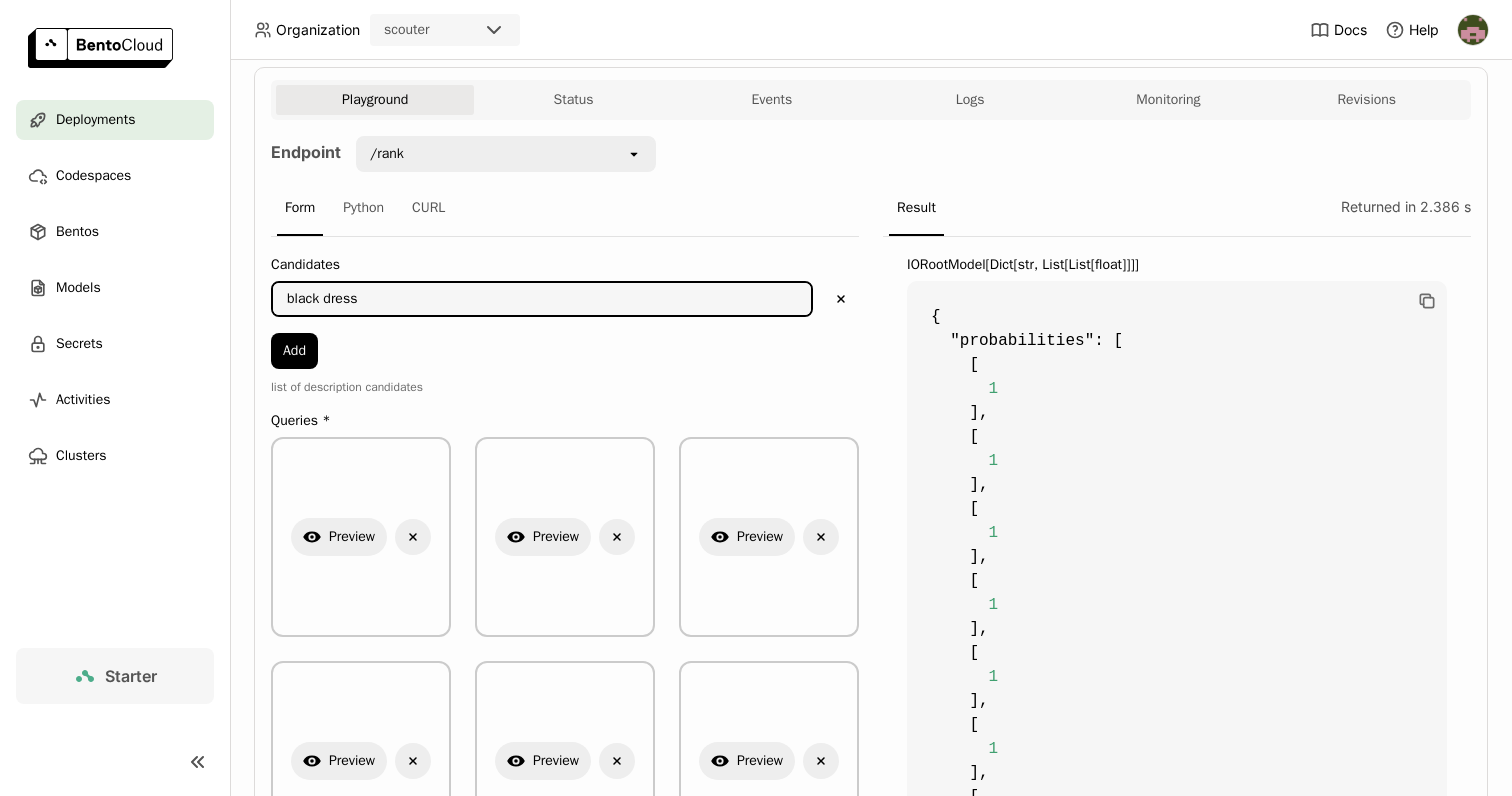 click on "black dress black dress   Delete Add" at bounding box center [565, 325] 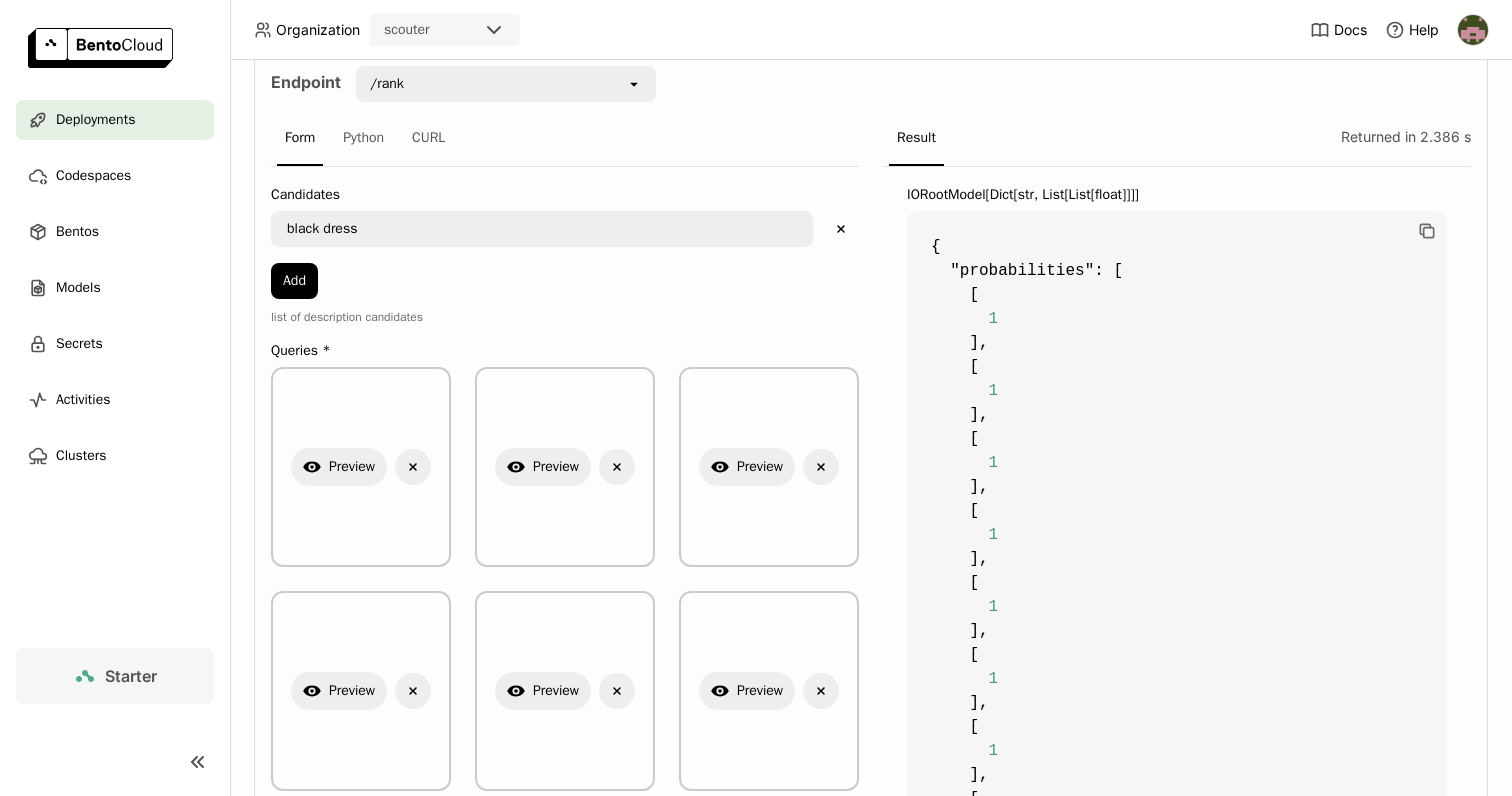 scroll, scrollTop: 383, scrollLeft: 0, axis: vertical 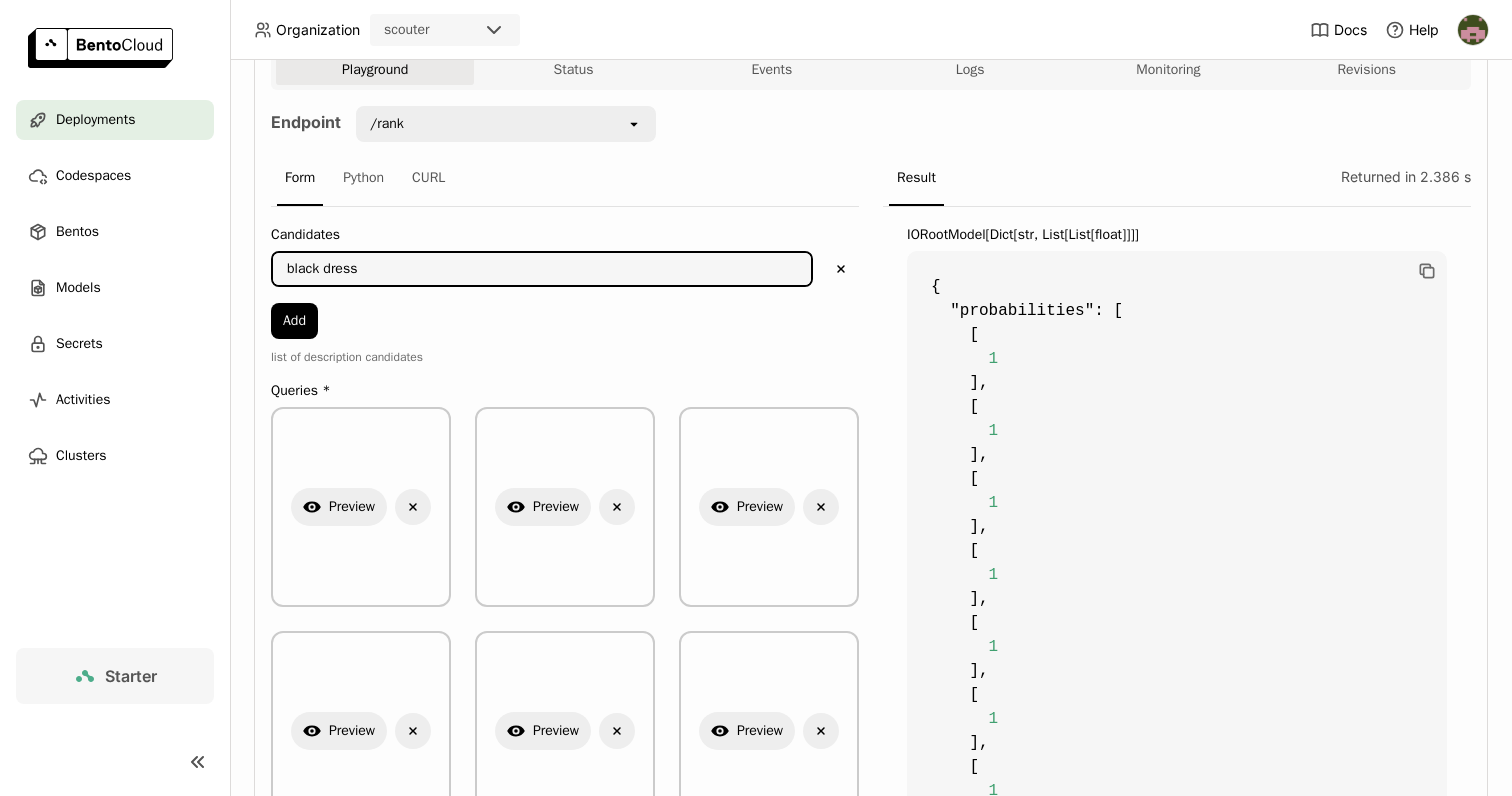 click on "black dress" at bounding box center (542, 269) 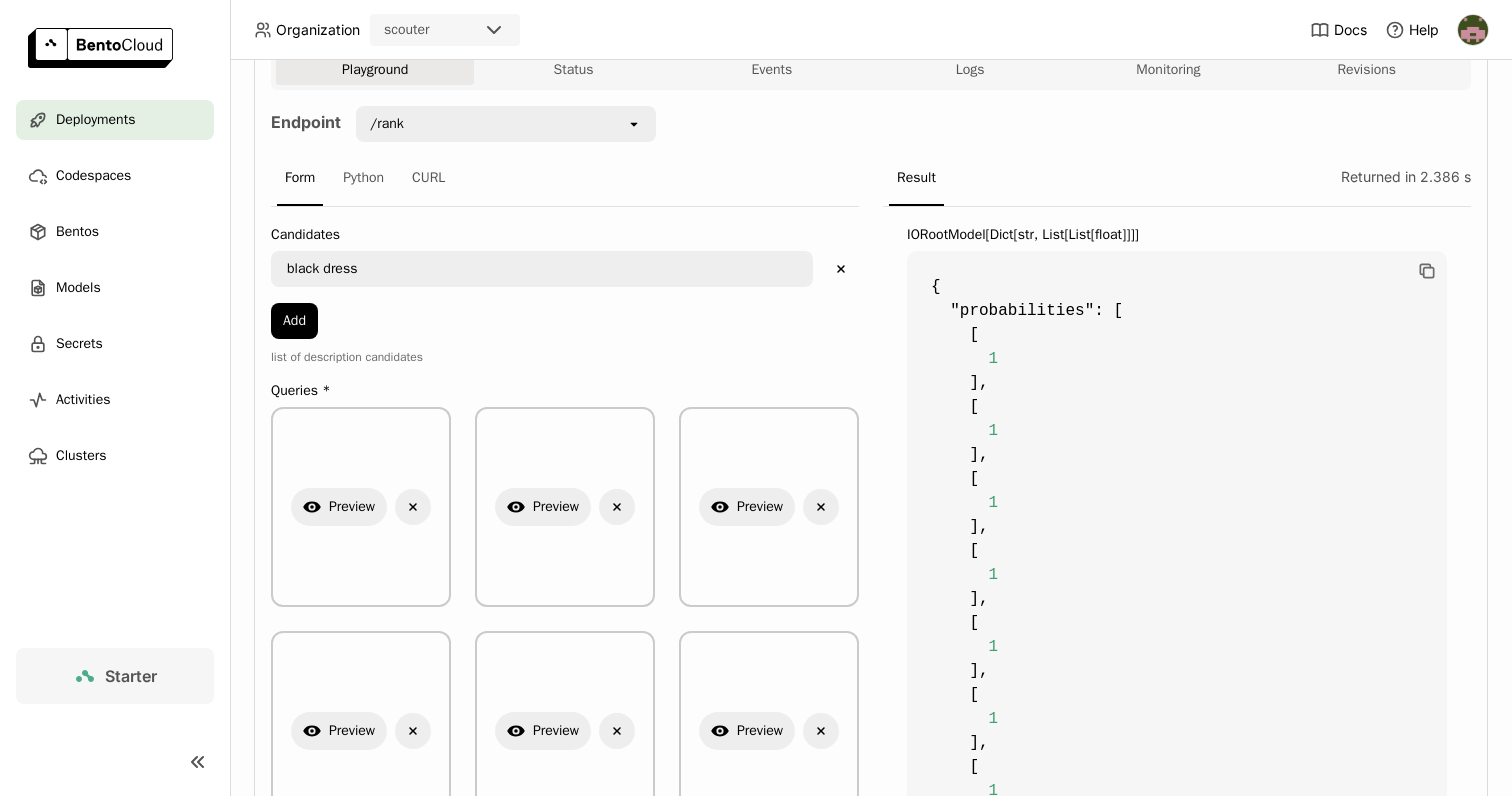 click on "black dress black dress   Delete Add" at bounding box center [565, 295] 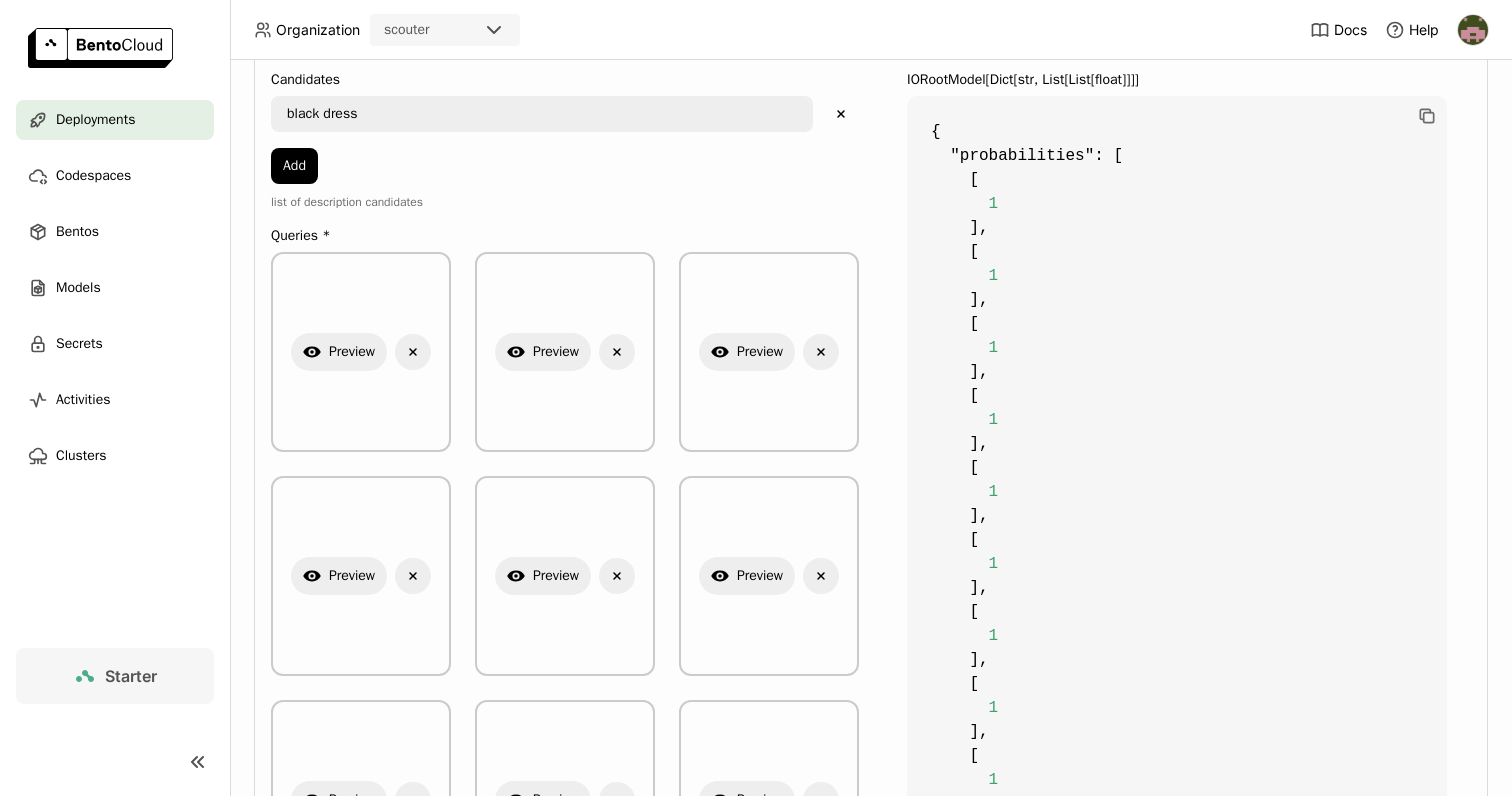 scroll, scrollTop: 525, scrollLeft: 0, axis: vertical 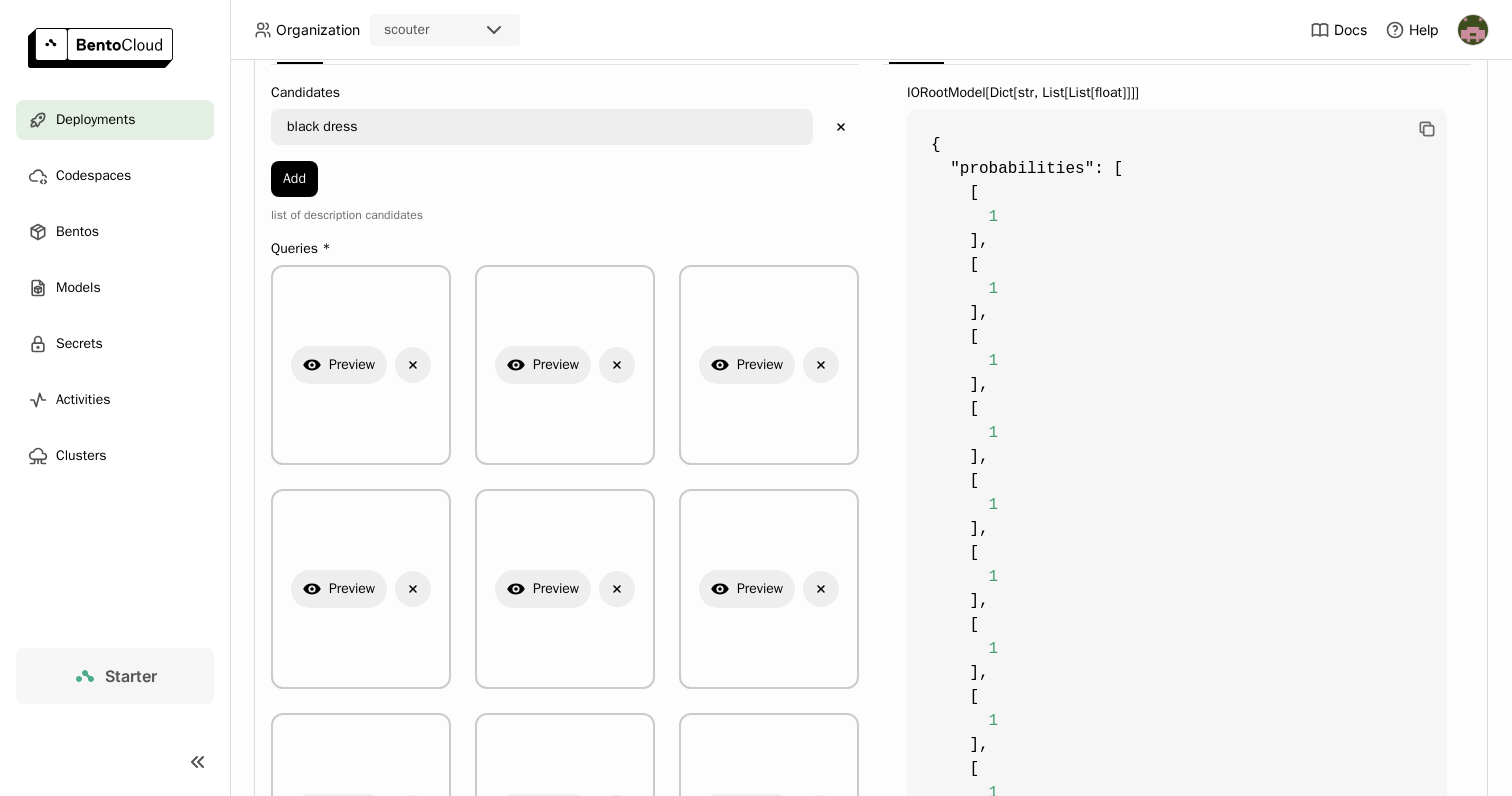 click on "black dress" at bounding box center [542, 127] 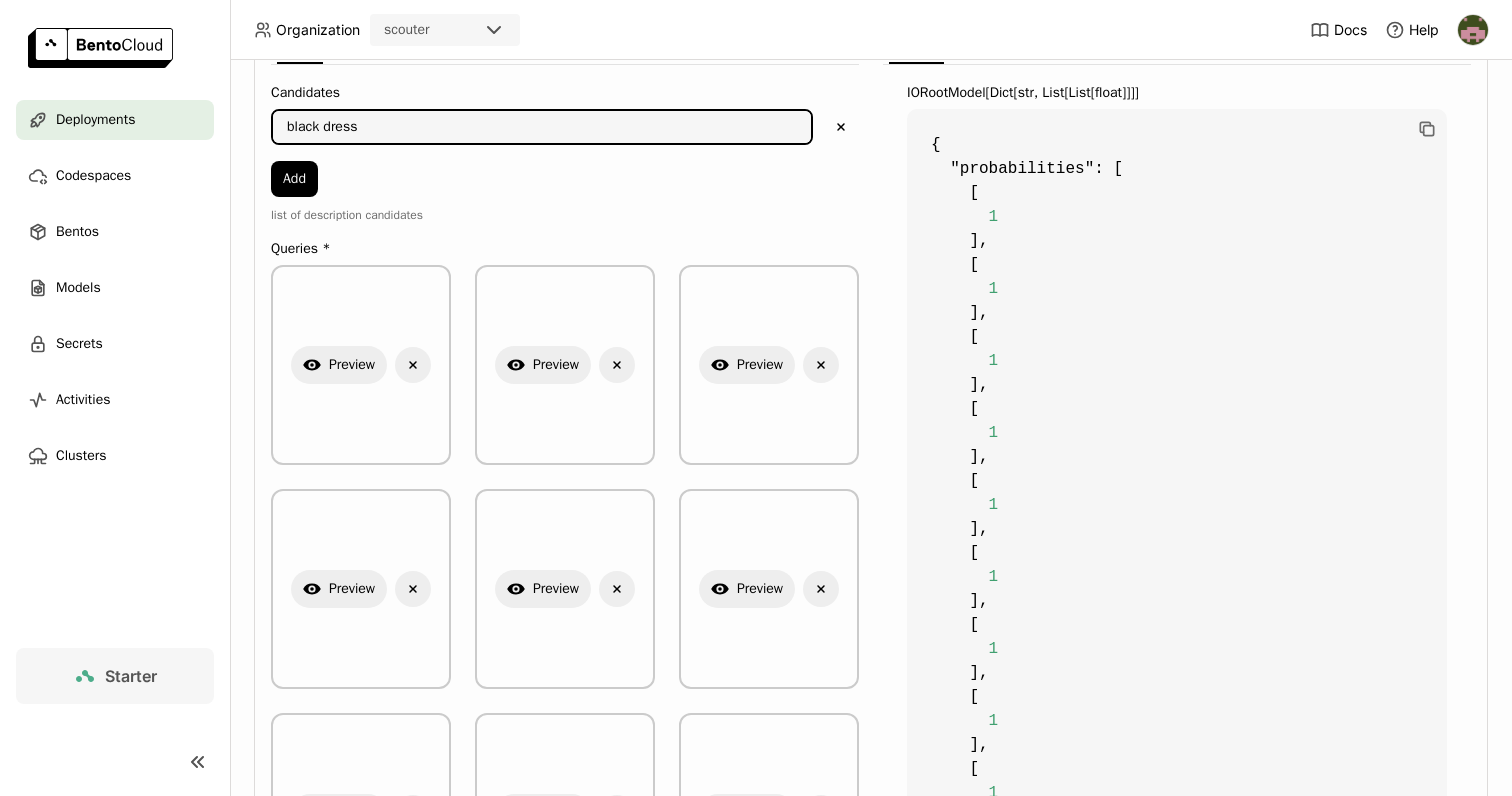 click on "black dress" at bounding box center (542, 127) 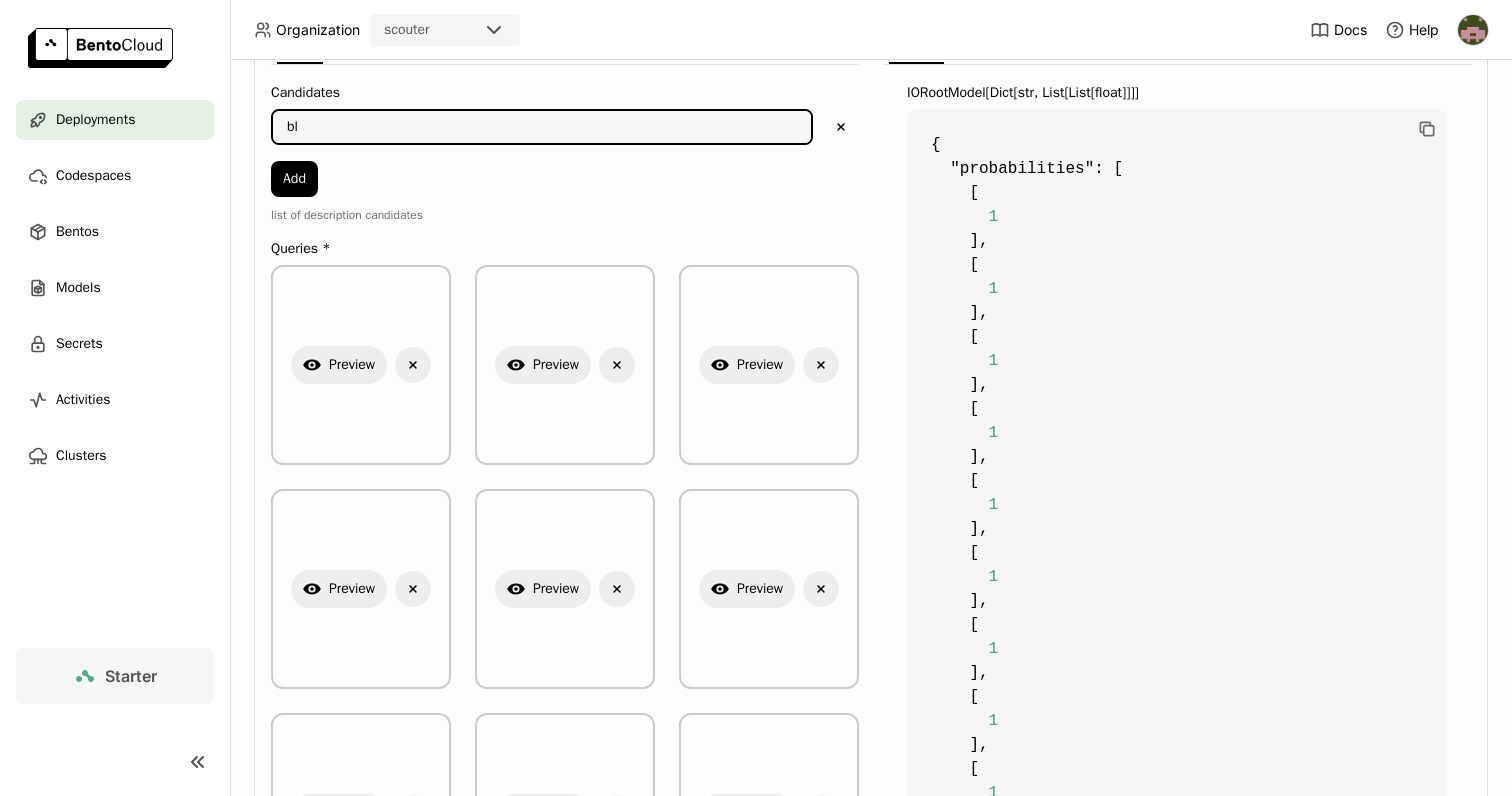 type on "b" 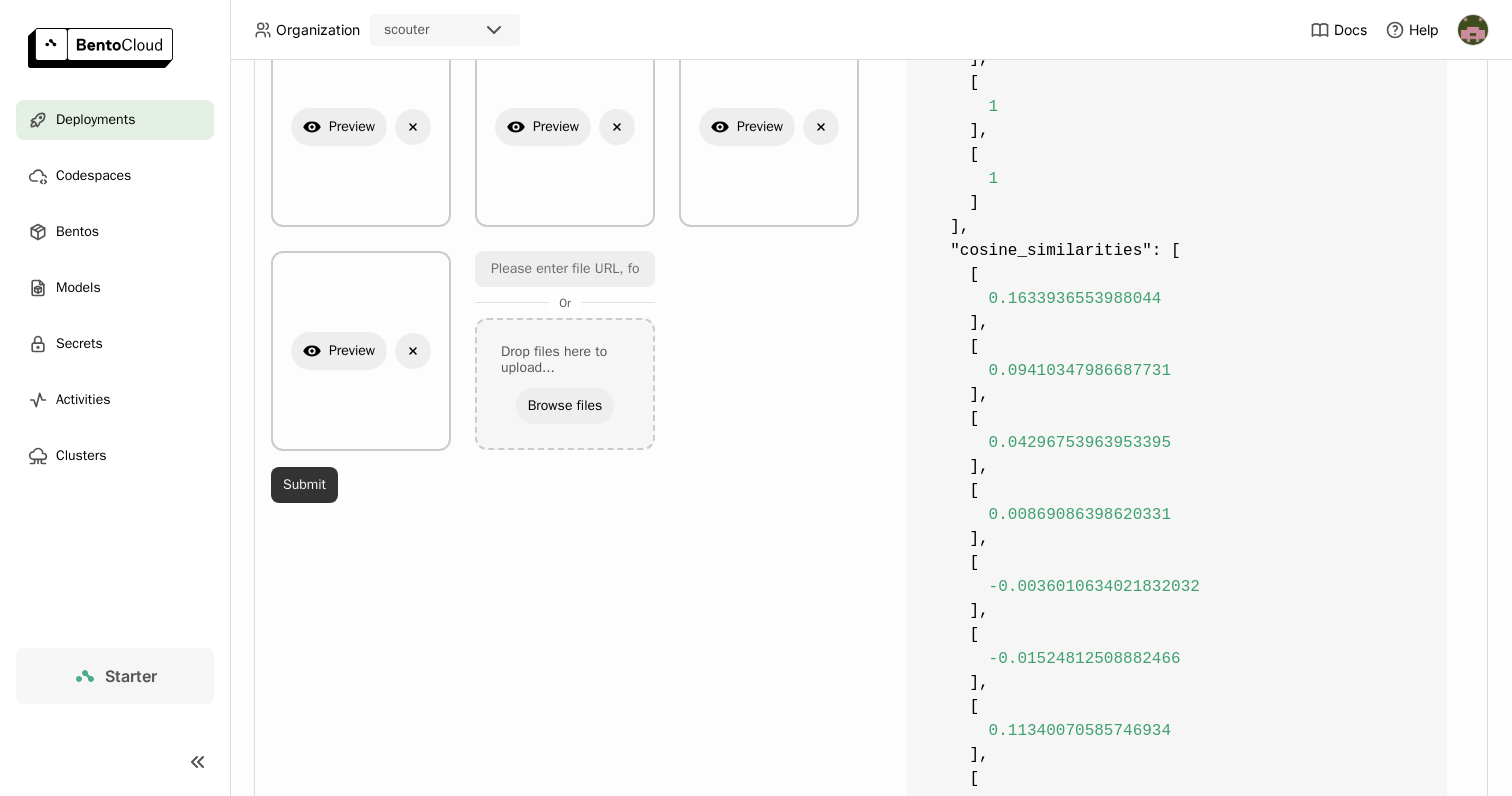 click on "Submit" at bounding box center (304, 485) 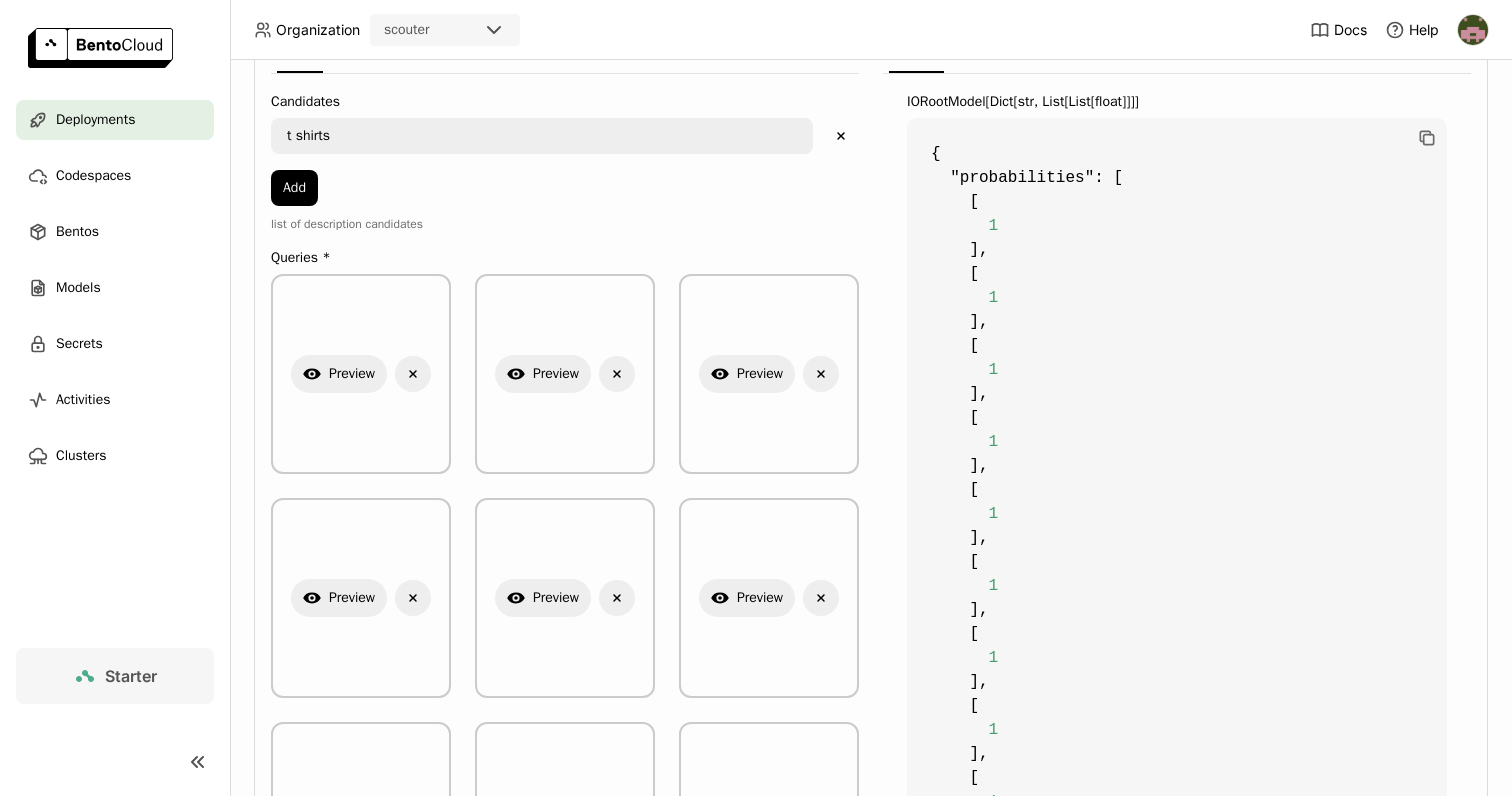 scroll, scrollTop: 493, scrollLeft: 0, axis: vertical 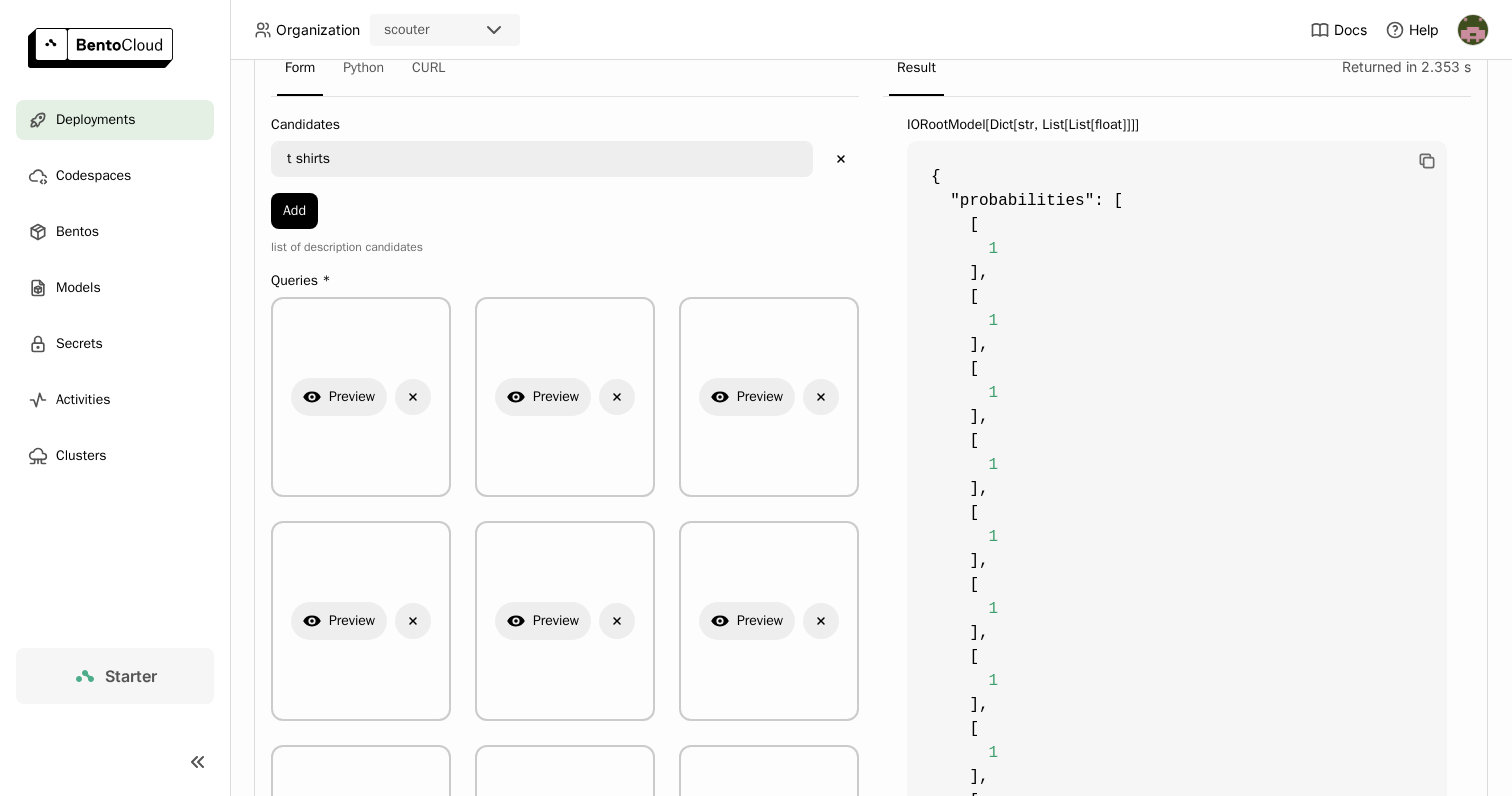 click on "t shirts" at bounding box center (542, 159) 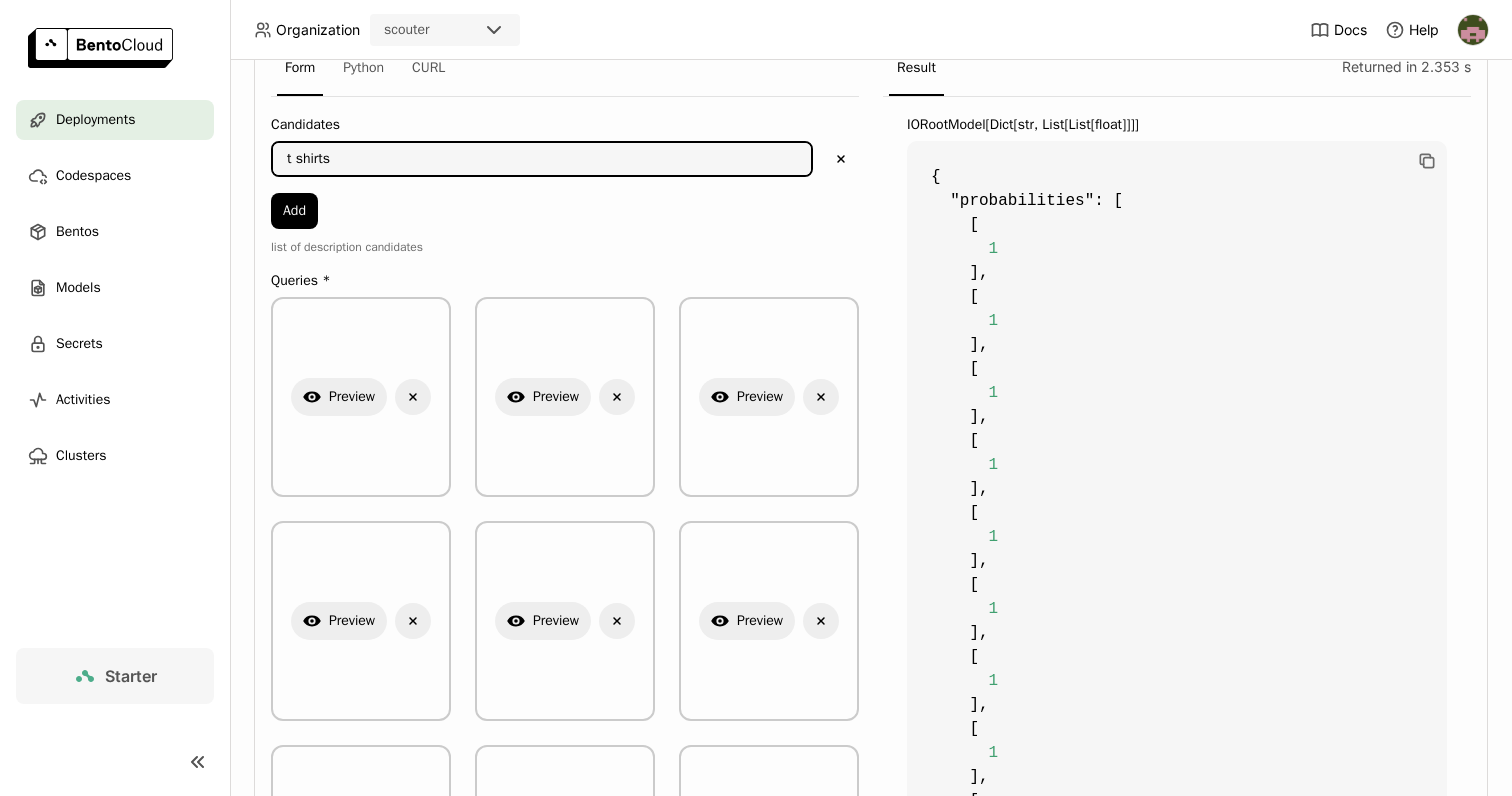 click on "t shirts" at bounding box center (542, 159) 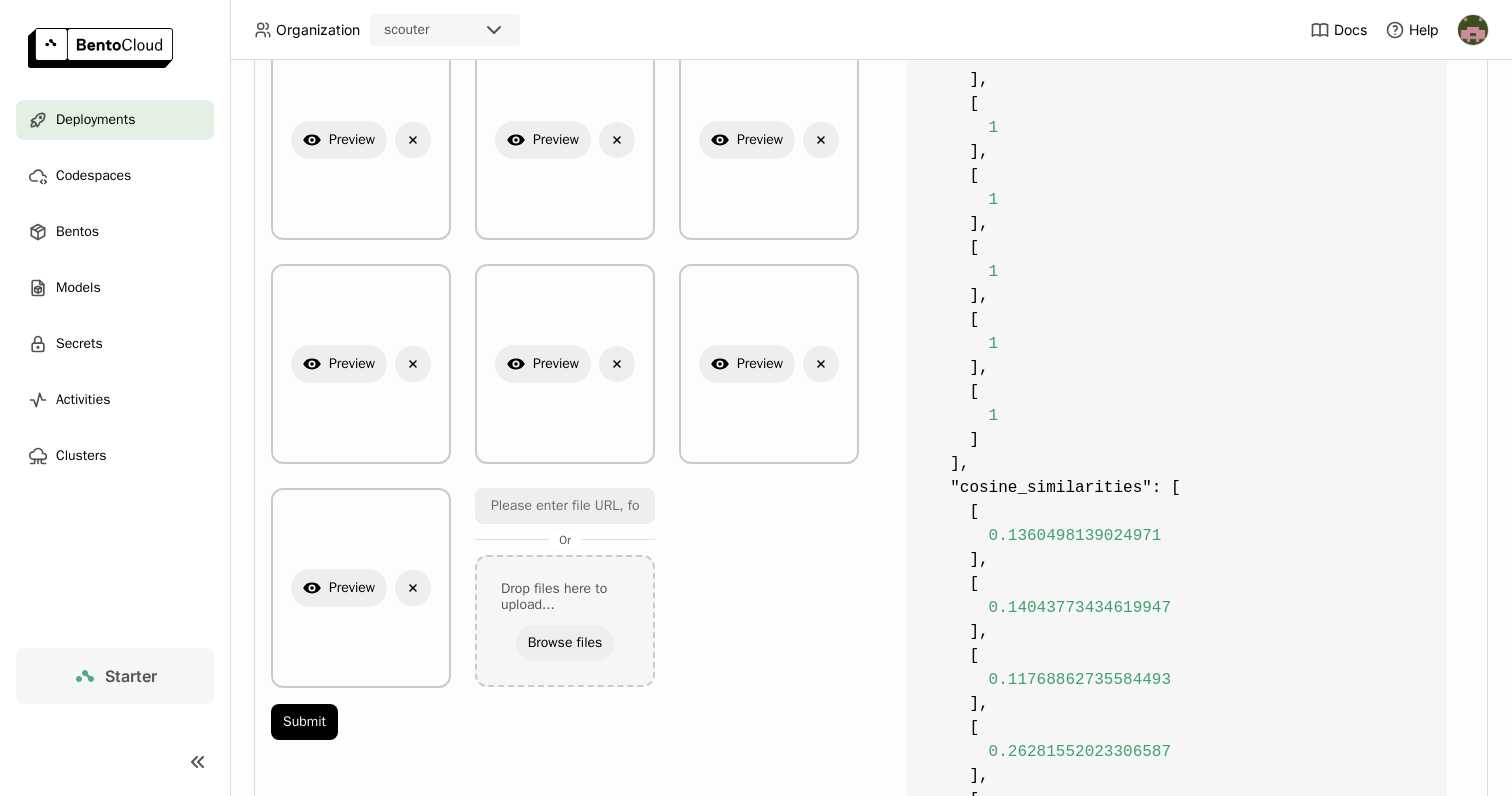 scroll, scrollTop: 988, scrollLeft: 0, axis: vertical 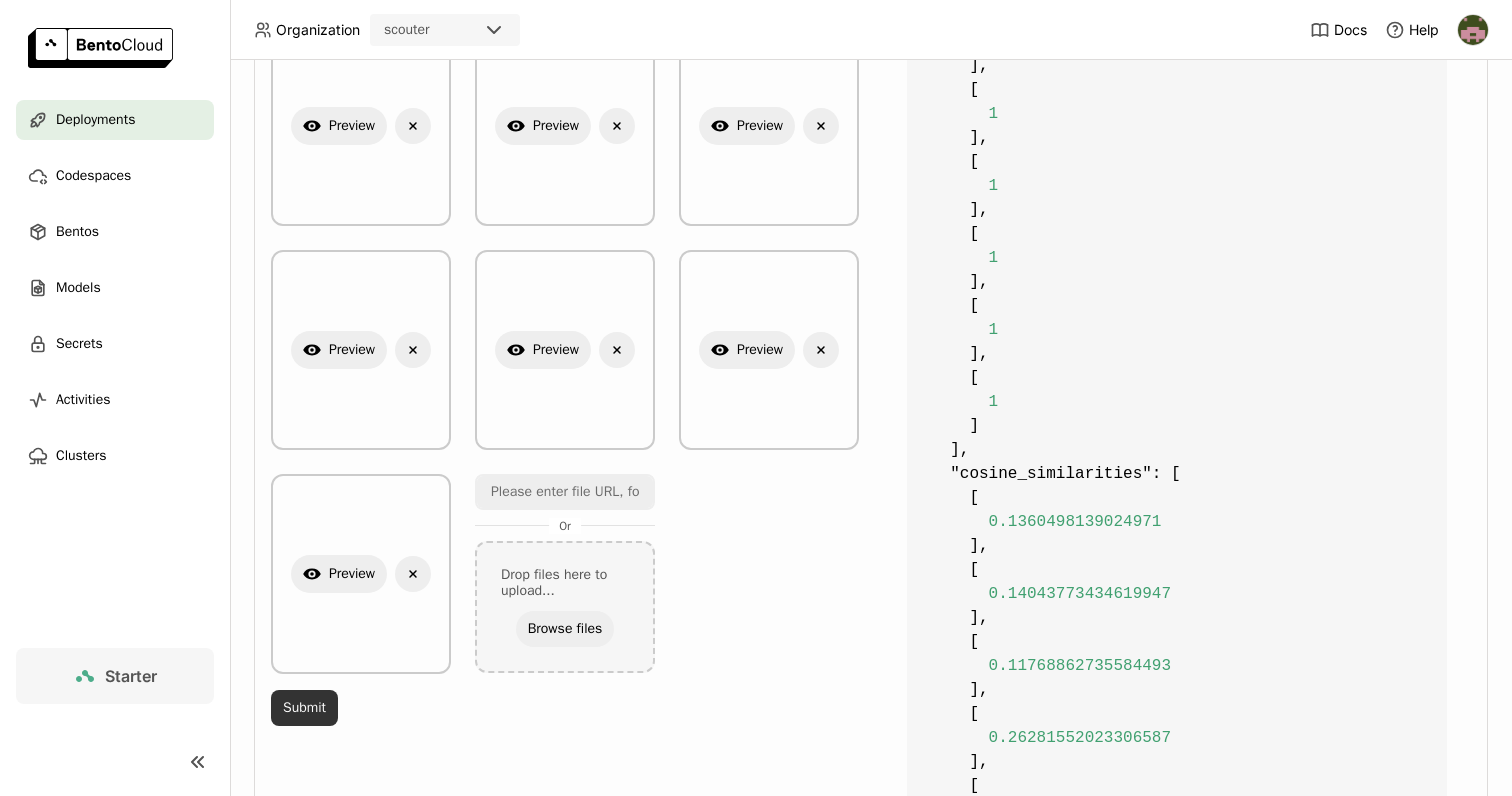 type on "t shirts with stripes" 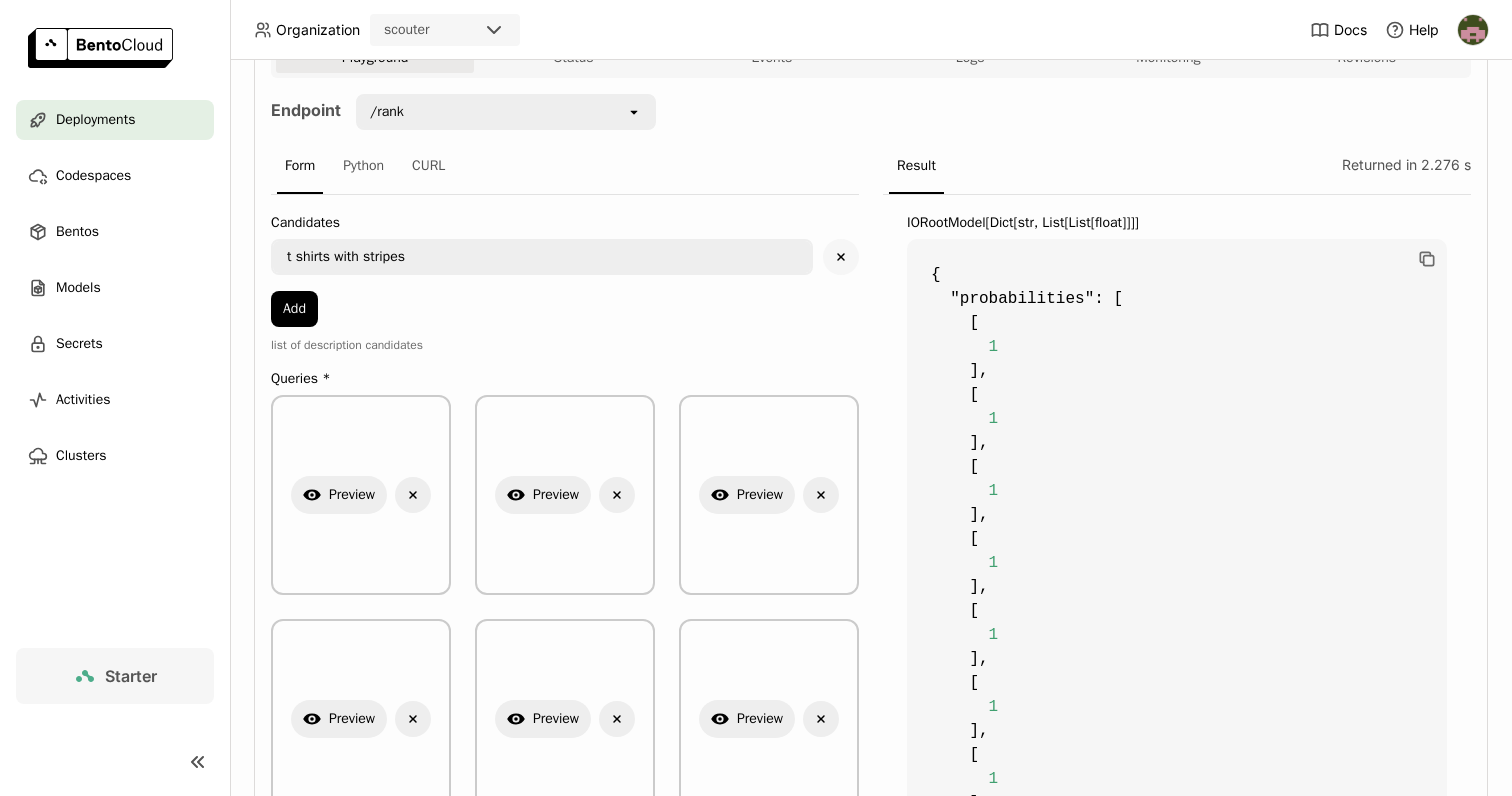 scroll, scrollTop: 391, scrollLeft: 0, axis: vertical 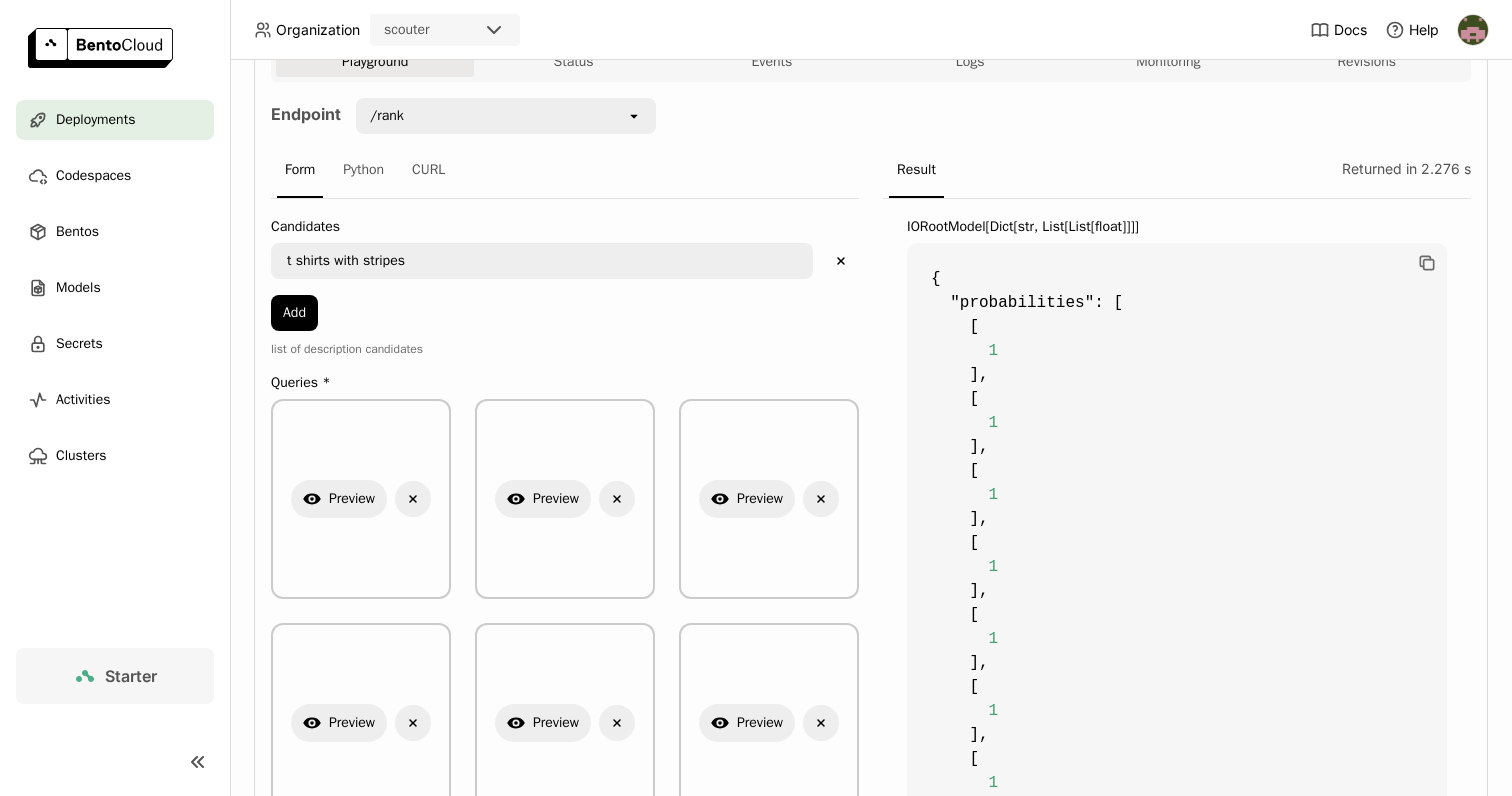 click on "/rank" at bounding box center [492, 116] 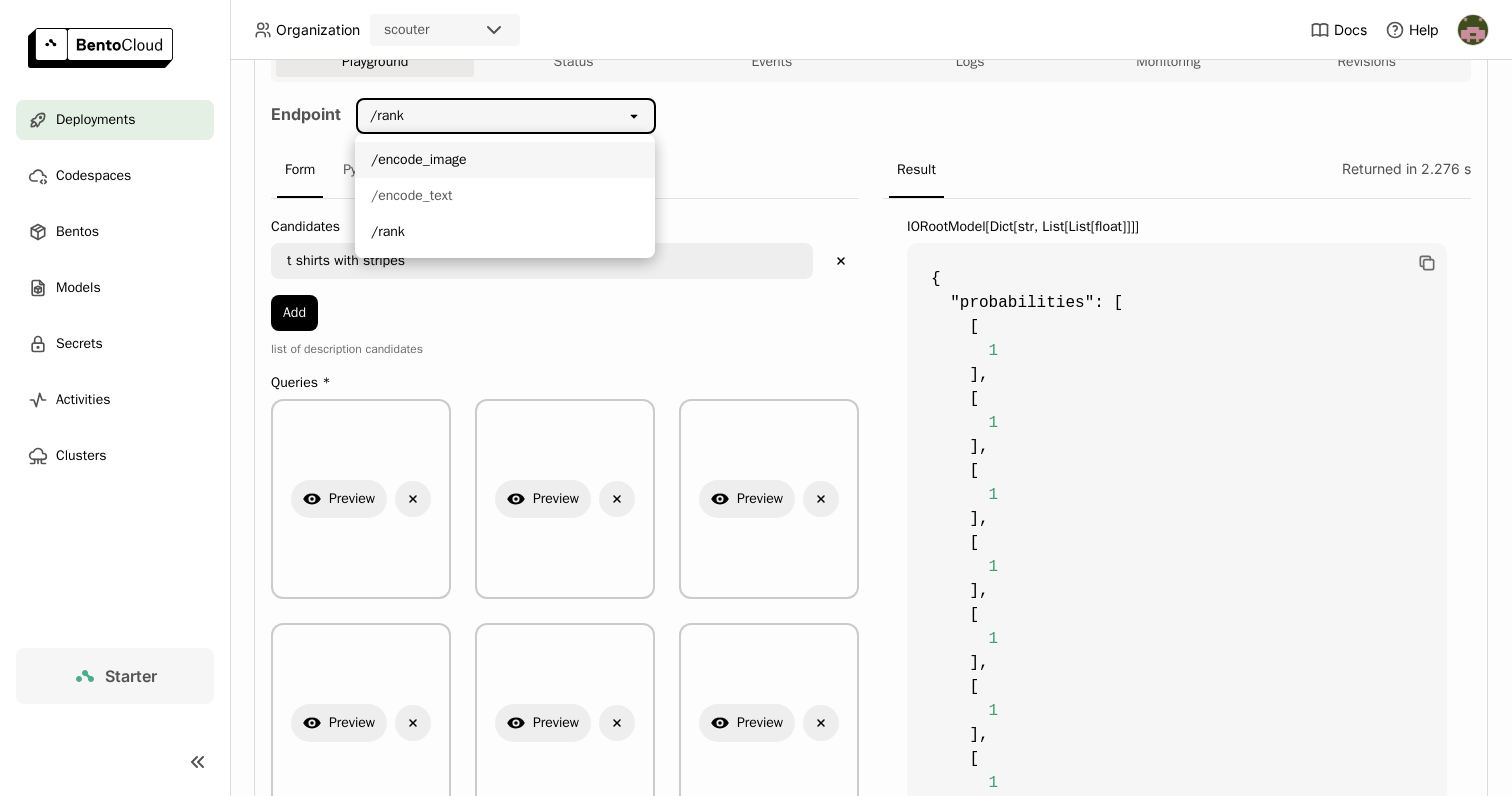 click on "Endpoint /rank open Form Python CURL Candidates t shirts with stripes t shirts with stripes   Delete Add list of description candidates Queries * Show Preview Delete Show Preview Delete Show Preview Delete Show Preview Delete Show Preview Delete Show Preview Delete Show Preview Delete Show Preview Delete Show Preview Delete Show Preview Delete Or Drop files here to upload... Browse files Submit Result Returned in 2.276 s IORootModel[Dict[str, List[List[float]]]] {
"probabilities" :   [
[
1
] ,
[
1
] ,
[
1
] ,
[
1
] ,
[
1
] ,
[
1
] ,
[
1
] ,
[
1
] ,
[
1
] ,
[
1
]
] ,
"cosine_similarities" :   [
[
0.13168372865100741
] ,
[
0.13222487998853627
] ,
[
0.08364774476380532
] ,
[
0.23282746706342228
] ,
[
] ," at bounding box center [871, 1000] 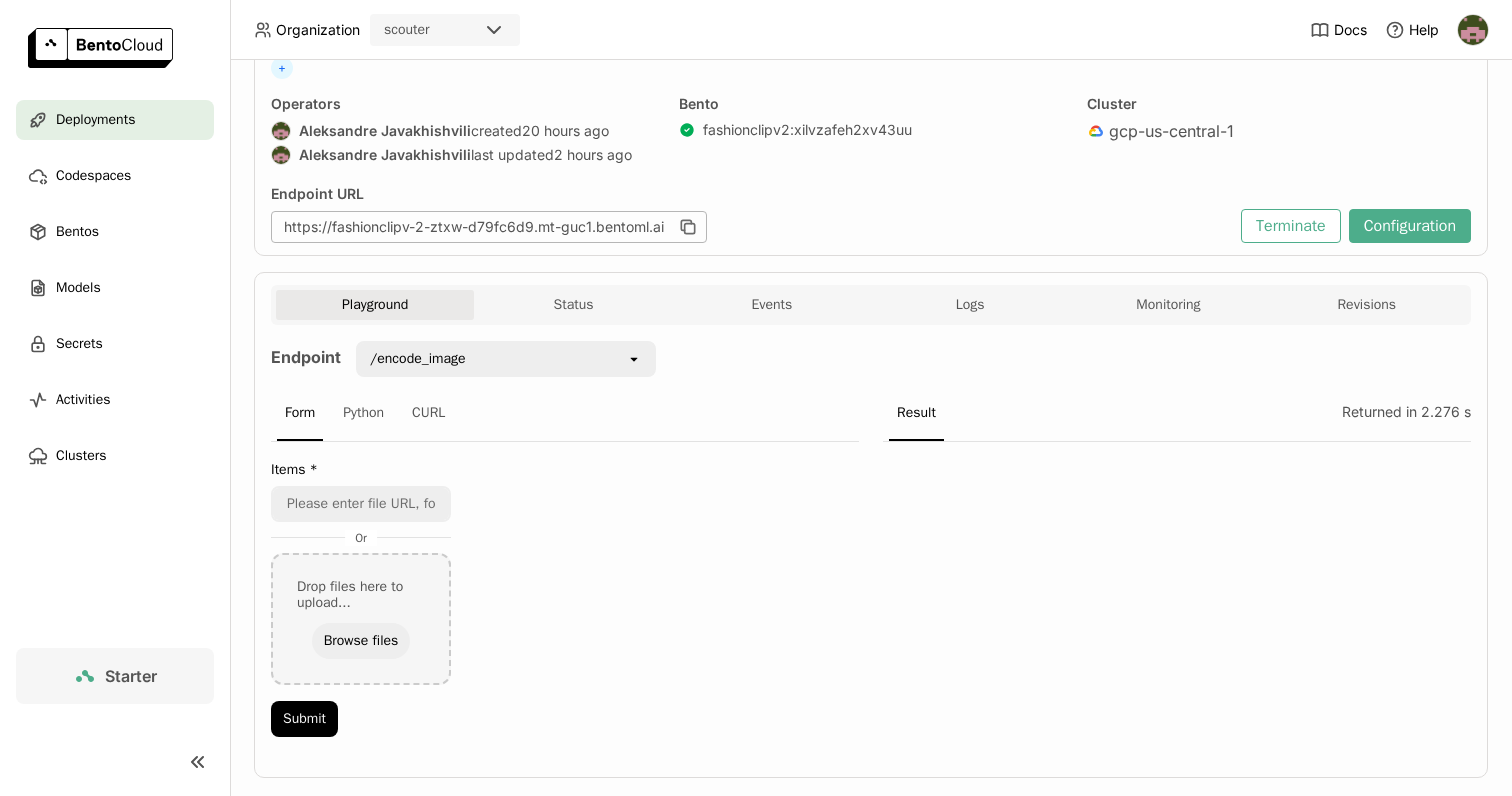 scroll, scrollTop: 184, scrollLeft: 0, axis: vertical 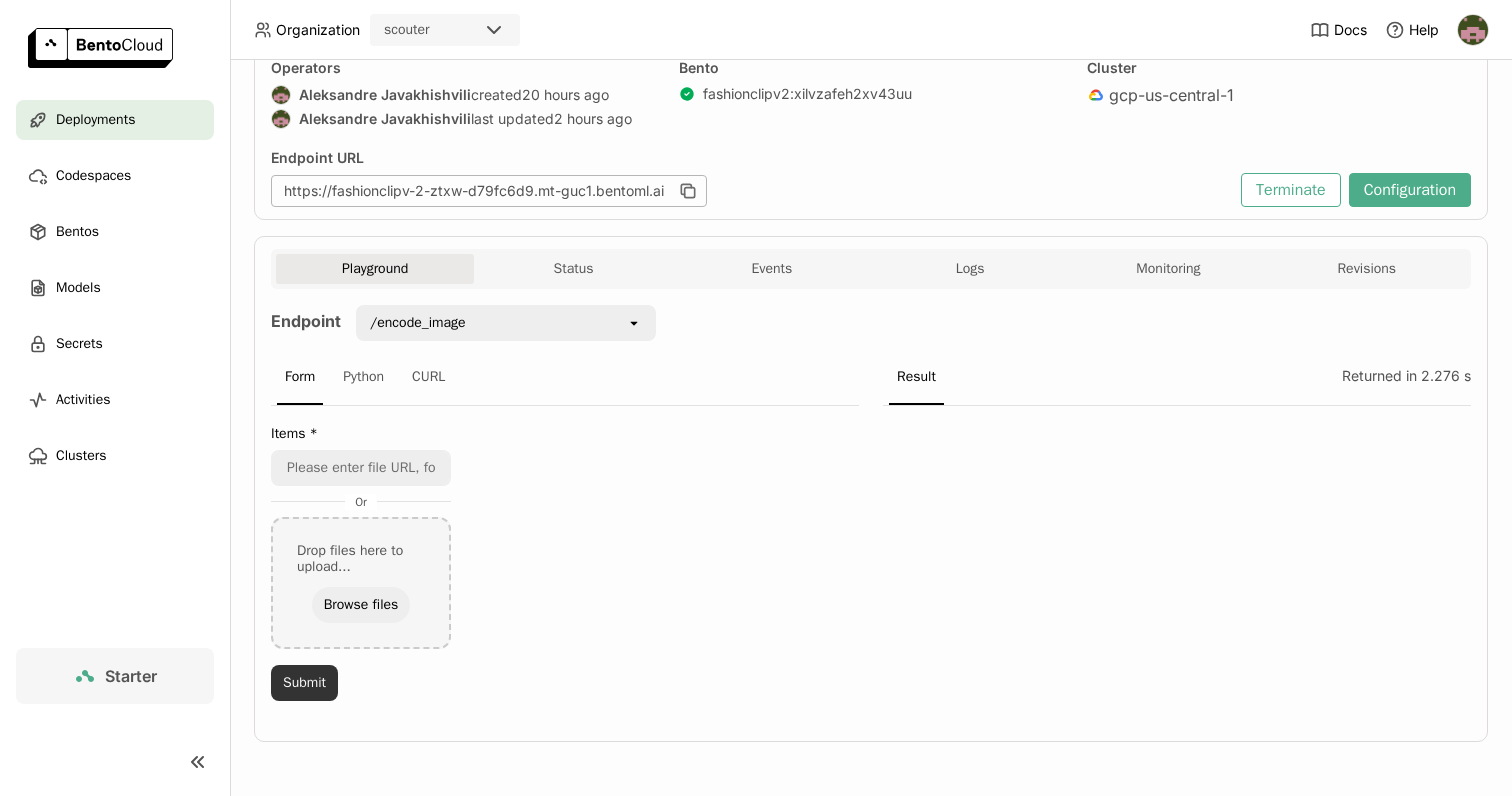 click on "Submit" at bounding box center (304, 683) 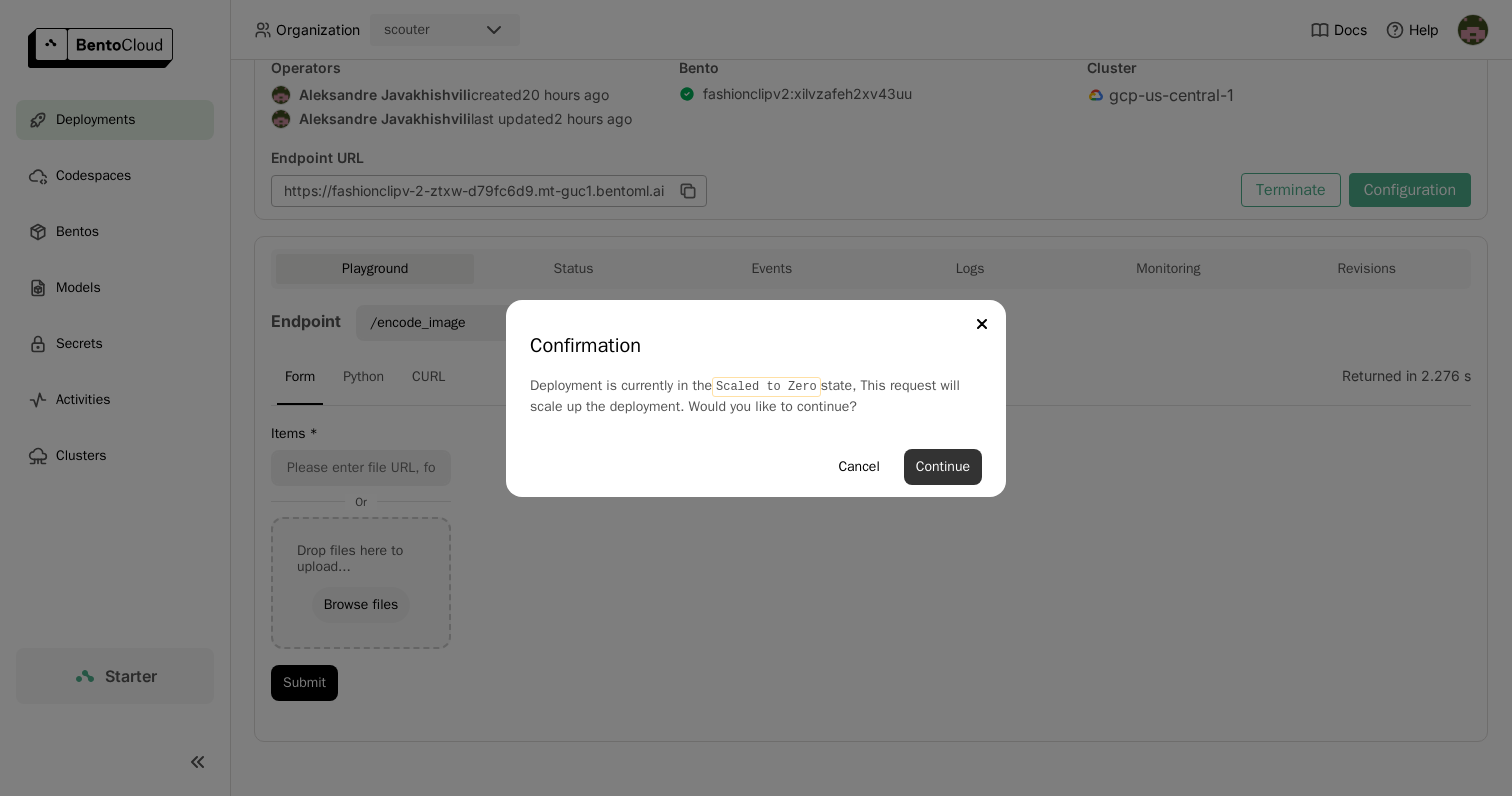click on "Continue" at bounding box center (943, 467) 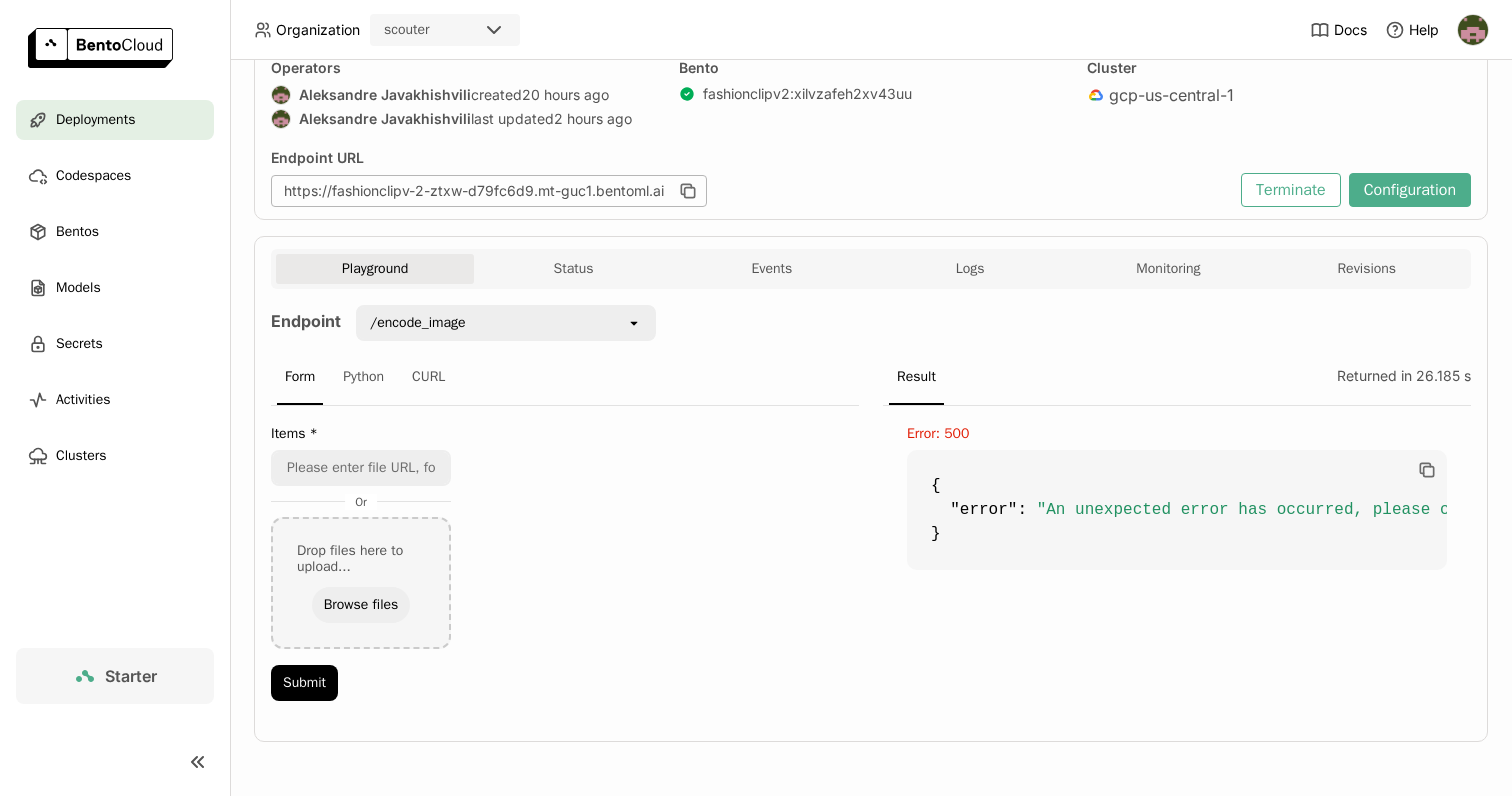 scroll, scrollTop: 0, scrollLeft: 0, axis: both 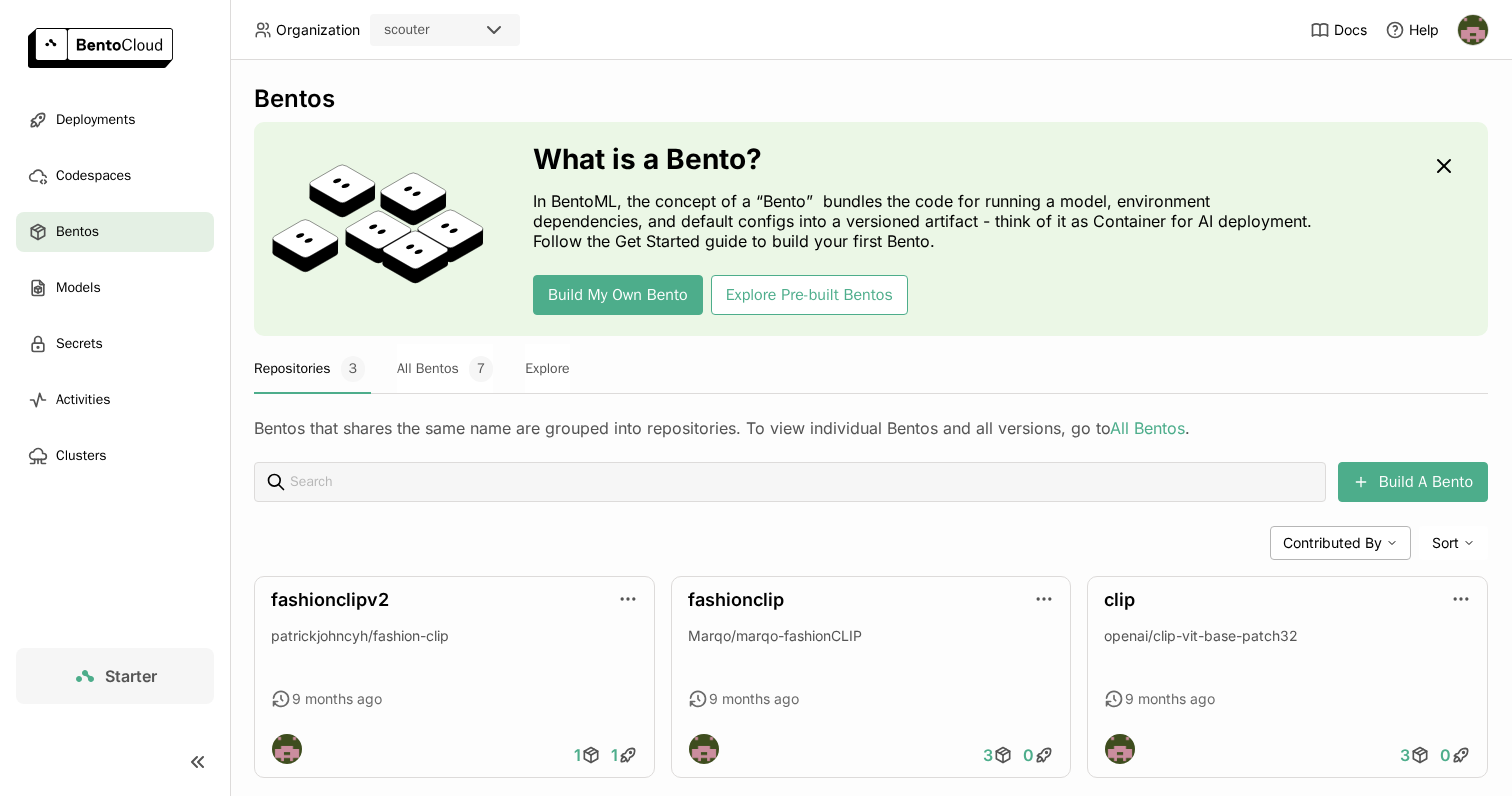 click on "Organization scouter Docs Help" at bounding box center (756, 30) 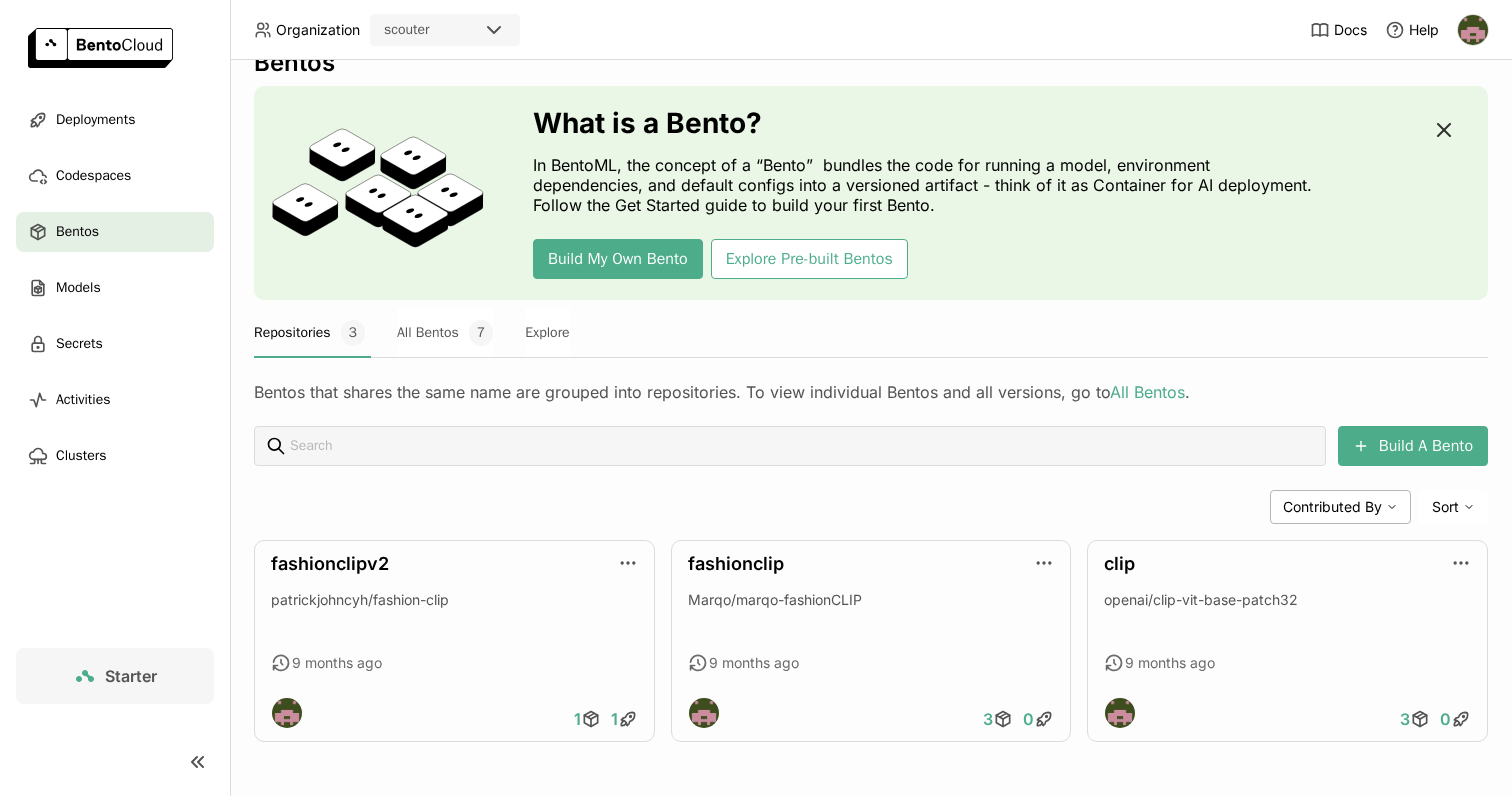 click 